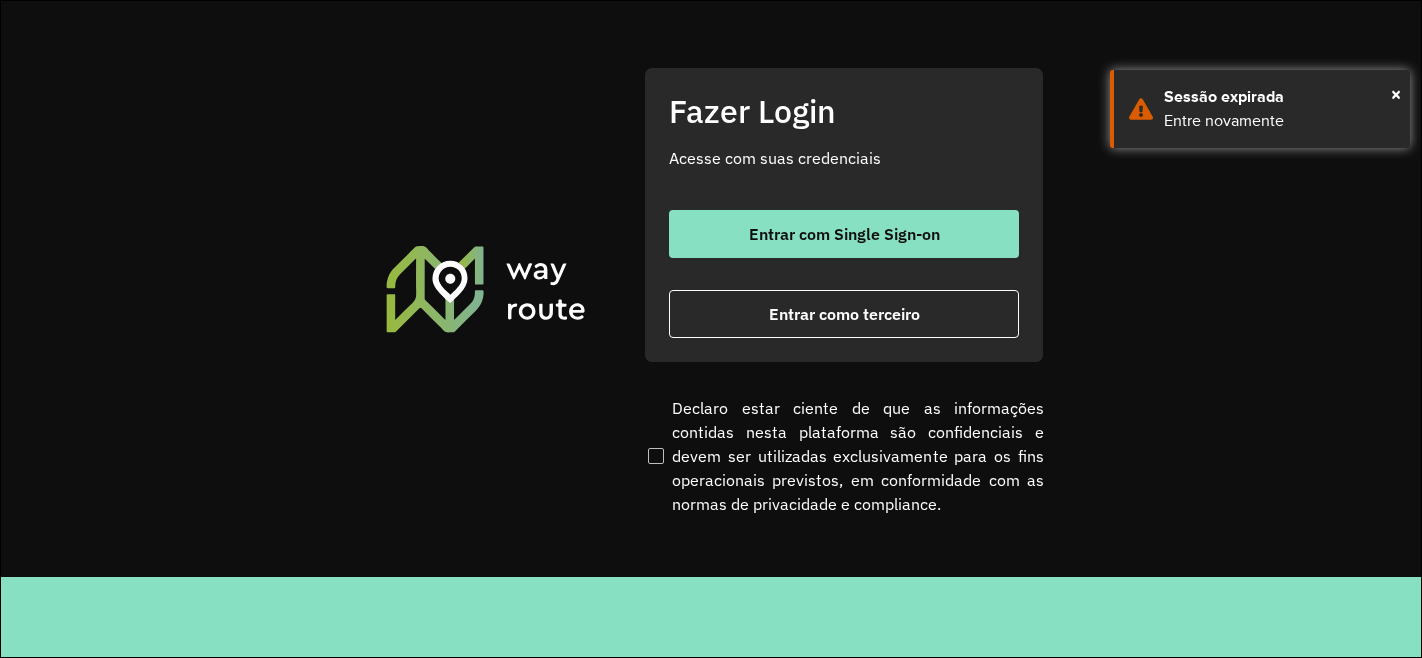 click on "Entrar como terceiro" at bounding box center (844, 314) 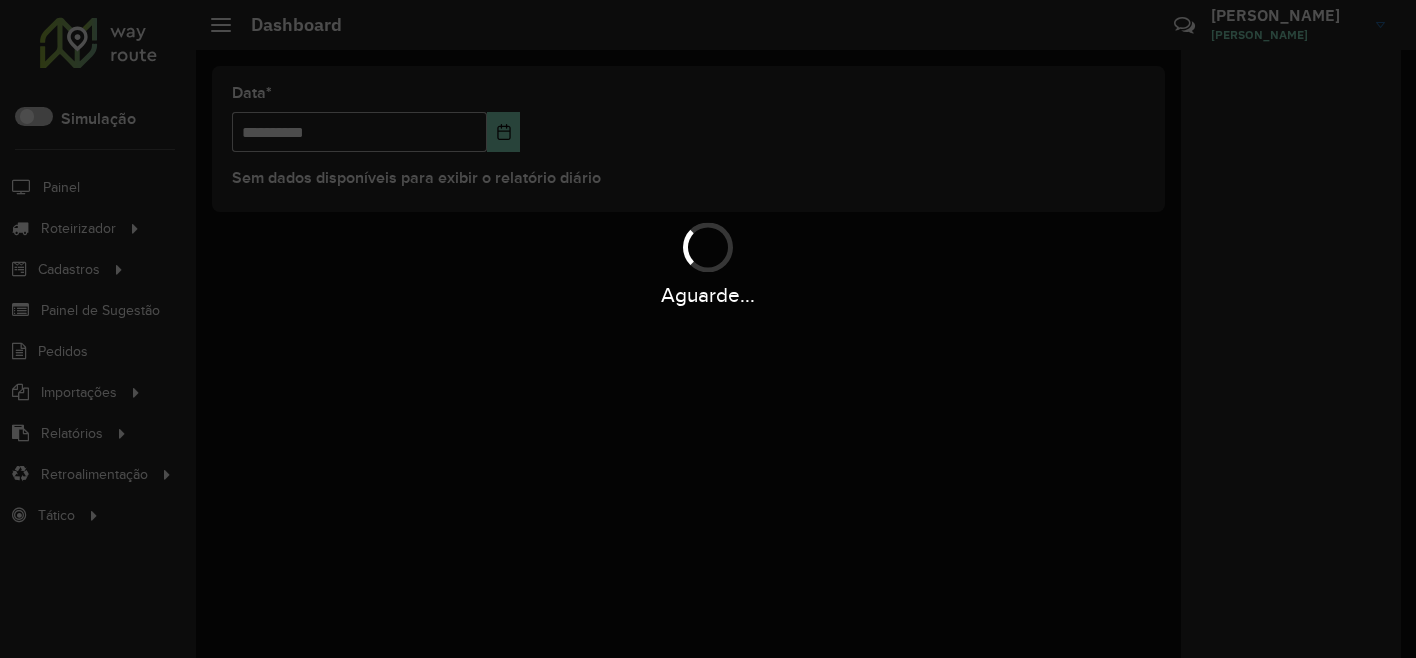 scroll, scrollTop: 0, scrollLeft: 0, axis: both 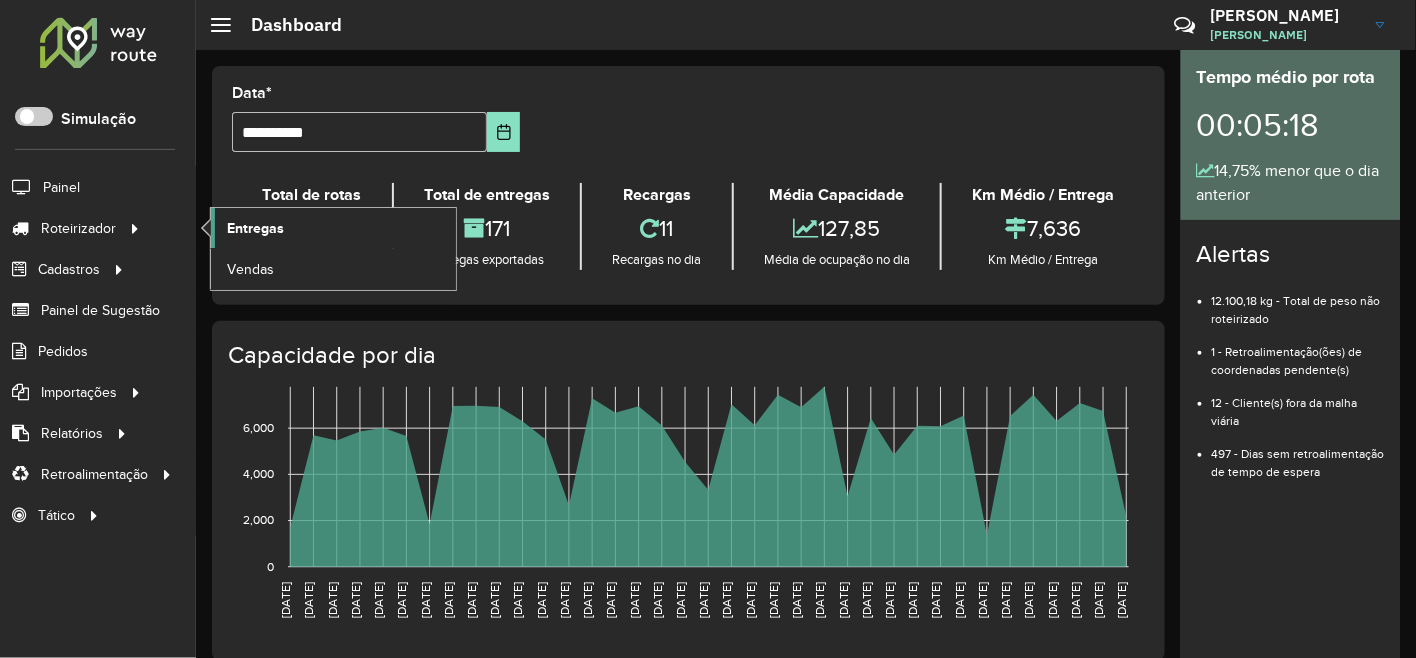click on "Entregas" 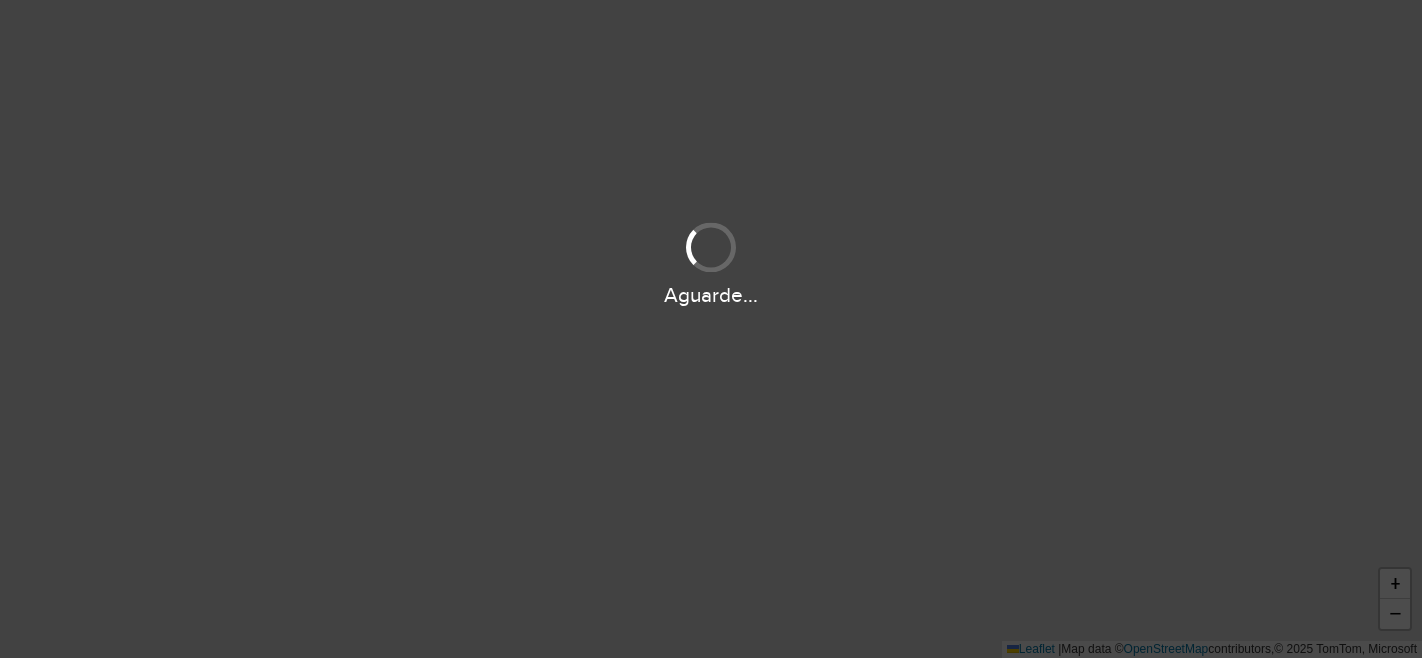 scroll, scrollTop: 0, scrollLeft: 0, axis: both 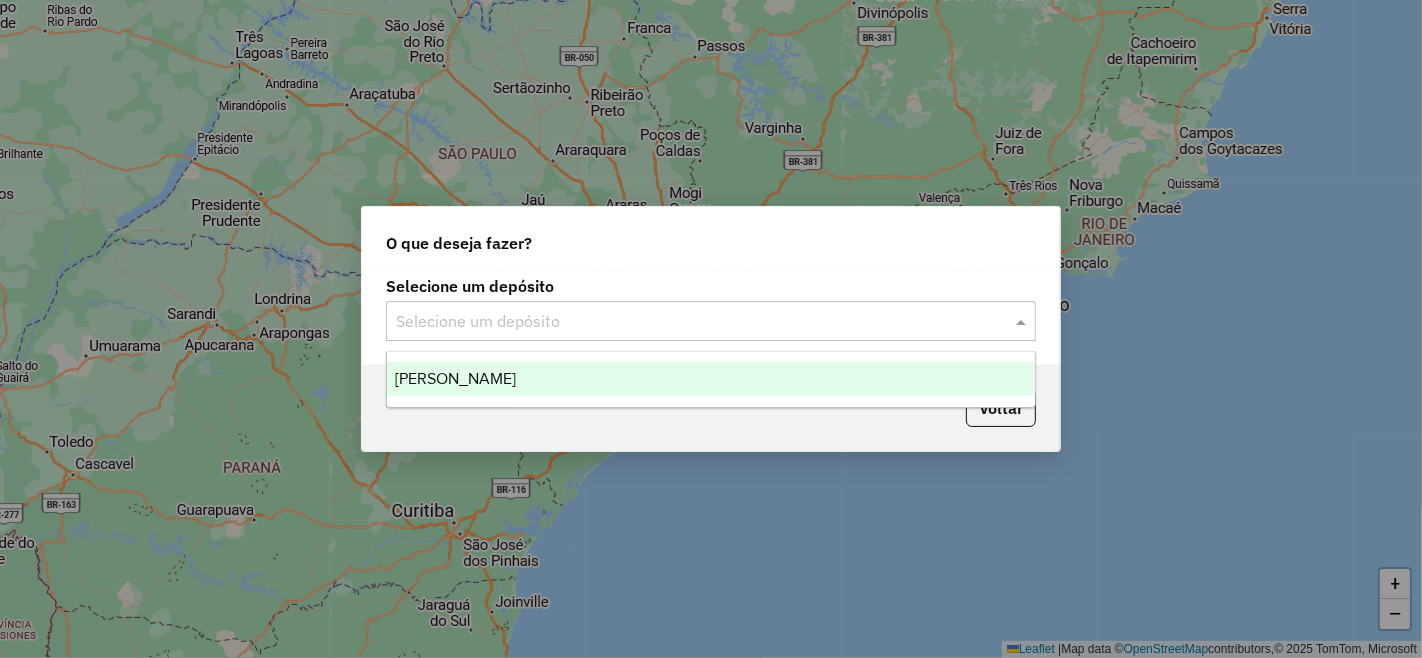 click on "Selecione um depósito" 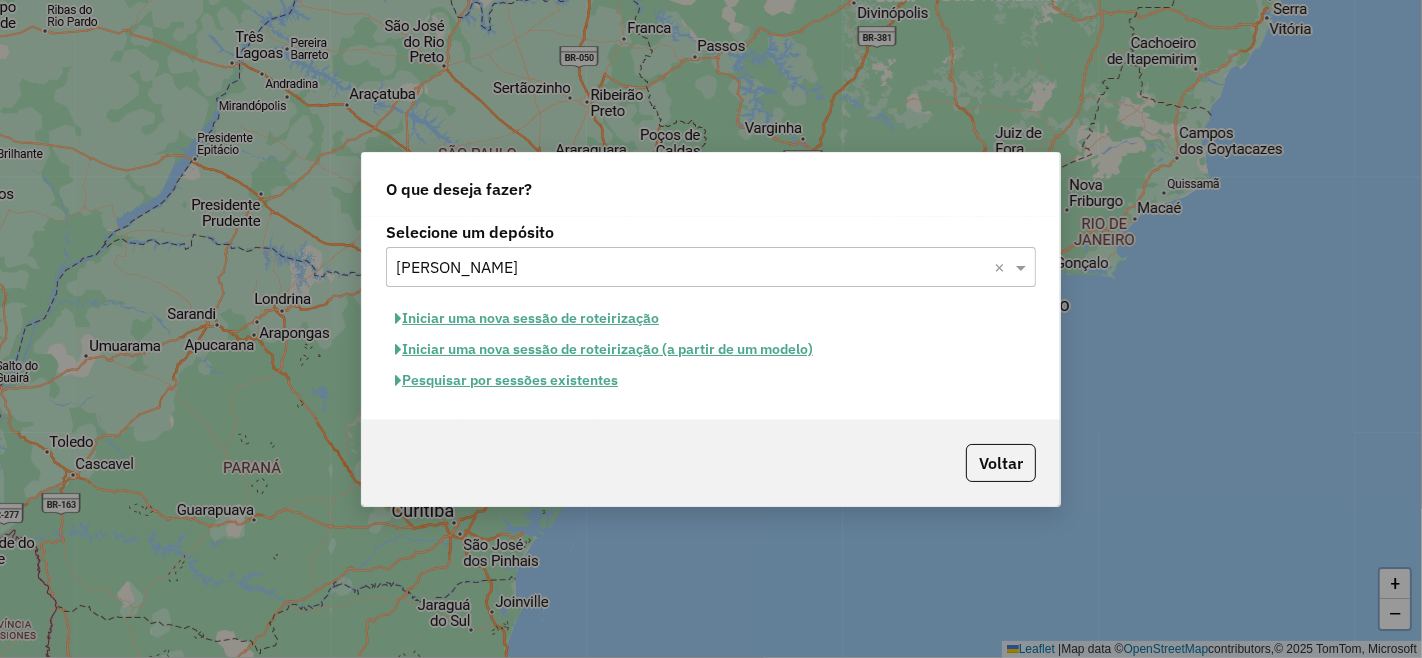 click on "Pesquisar por sessões existentes" 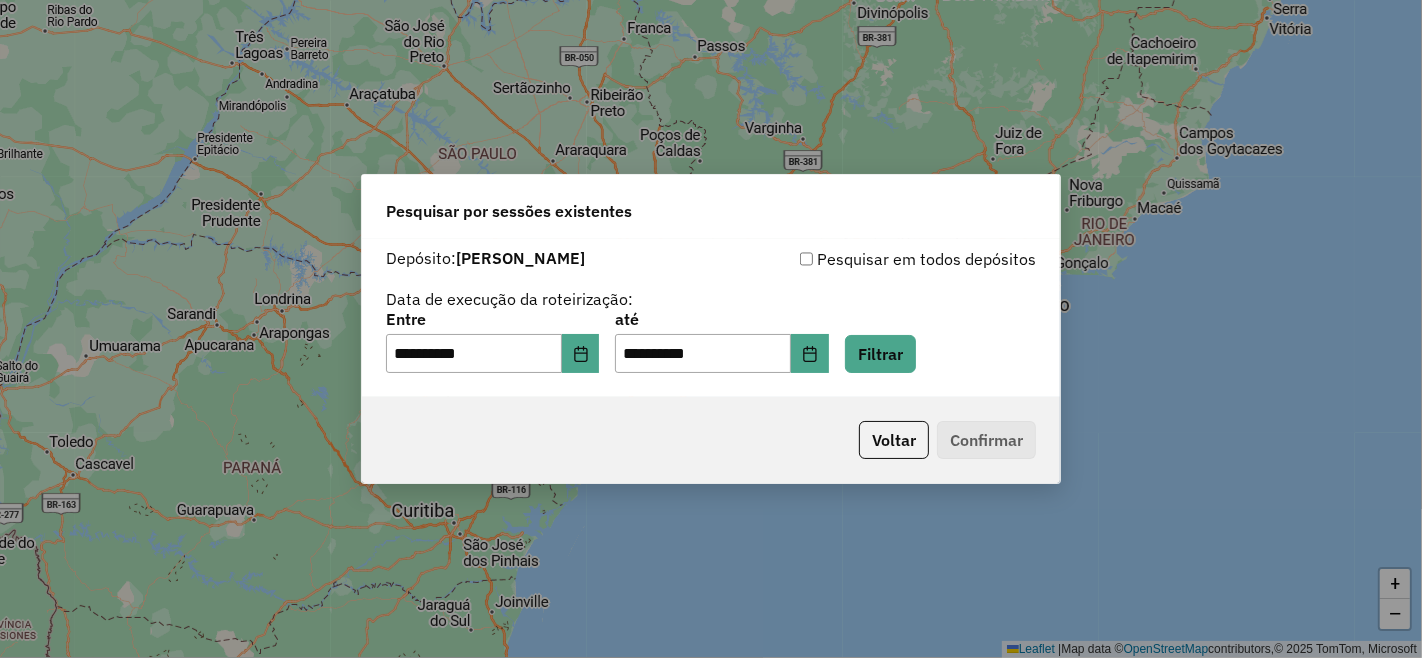 click on "**********" 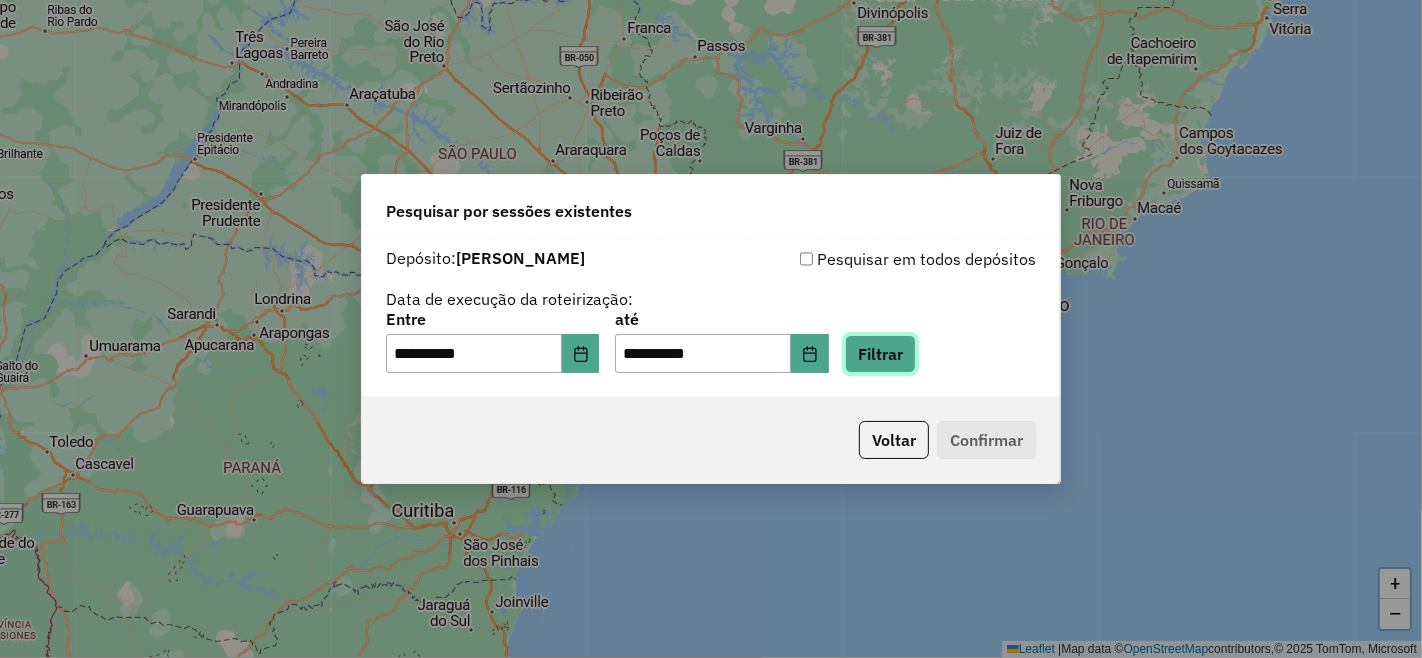 click on "Filtrar" 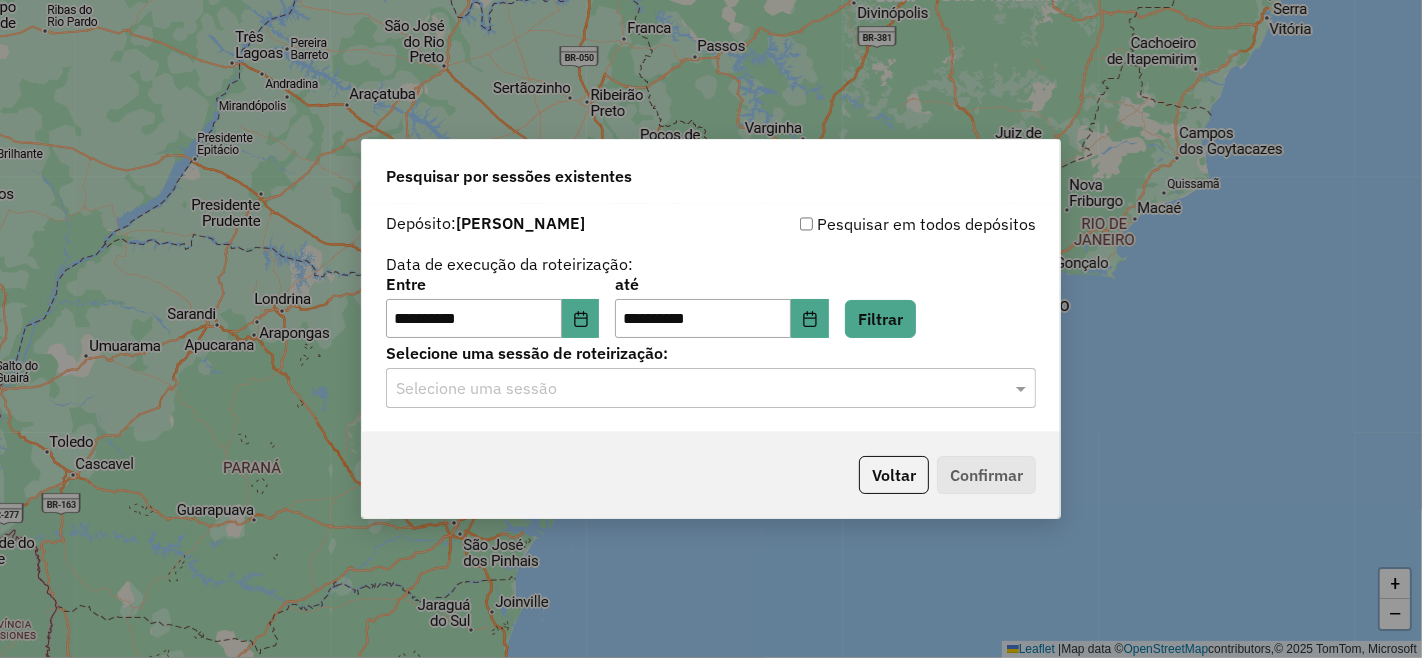 click on "Selecione uma sessão" 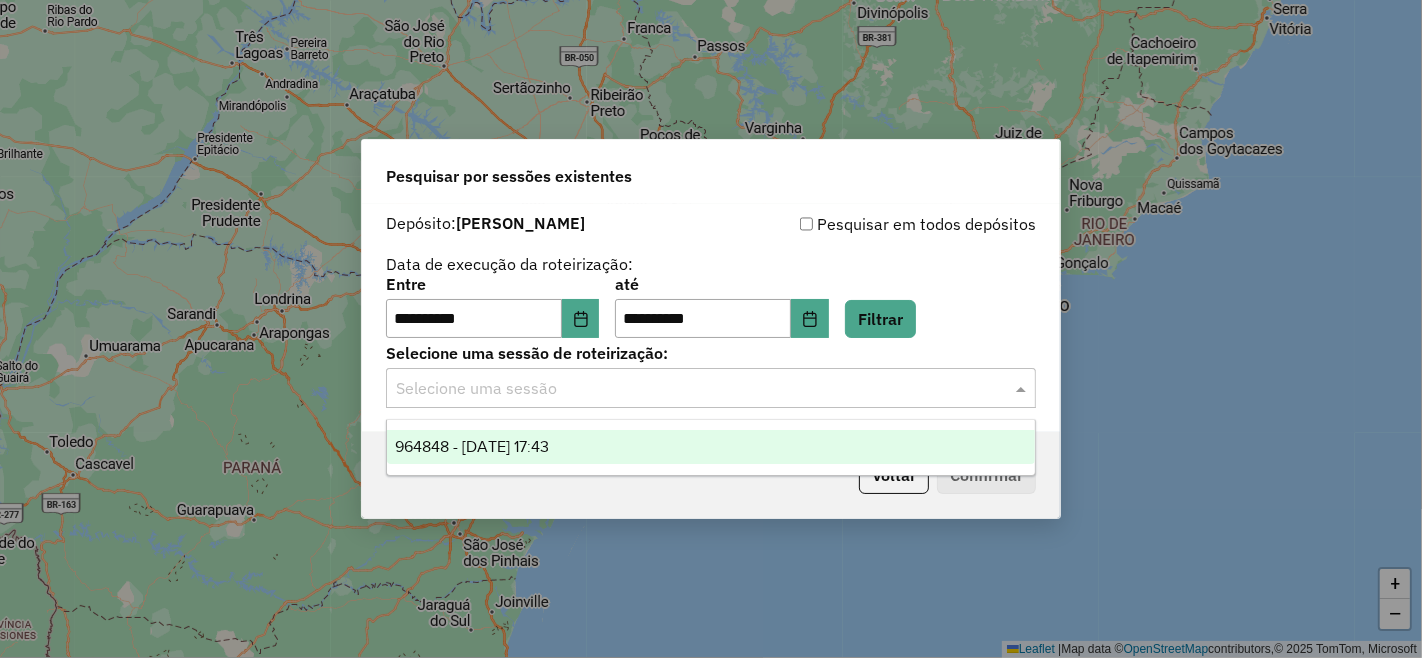 click on "964848 - 14/07/2025 17:43" at bounding box center [711, 447] 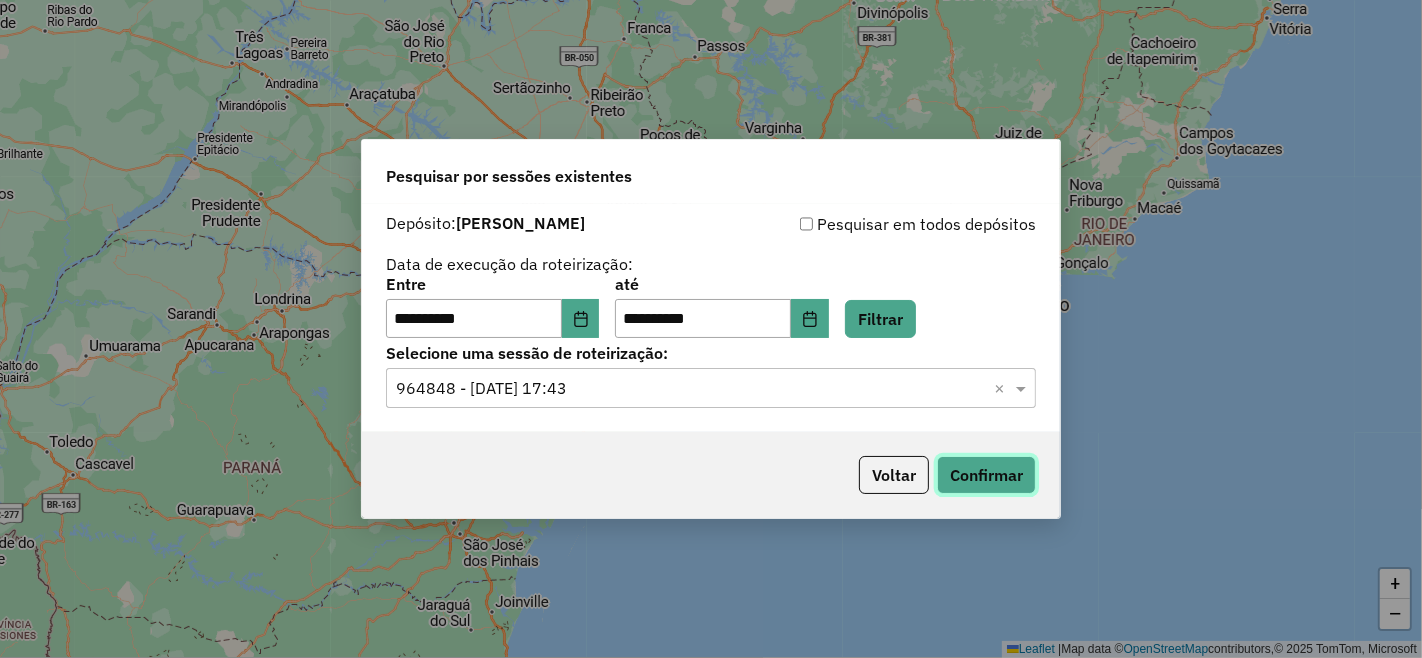 click on "Confirmar" 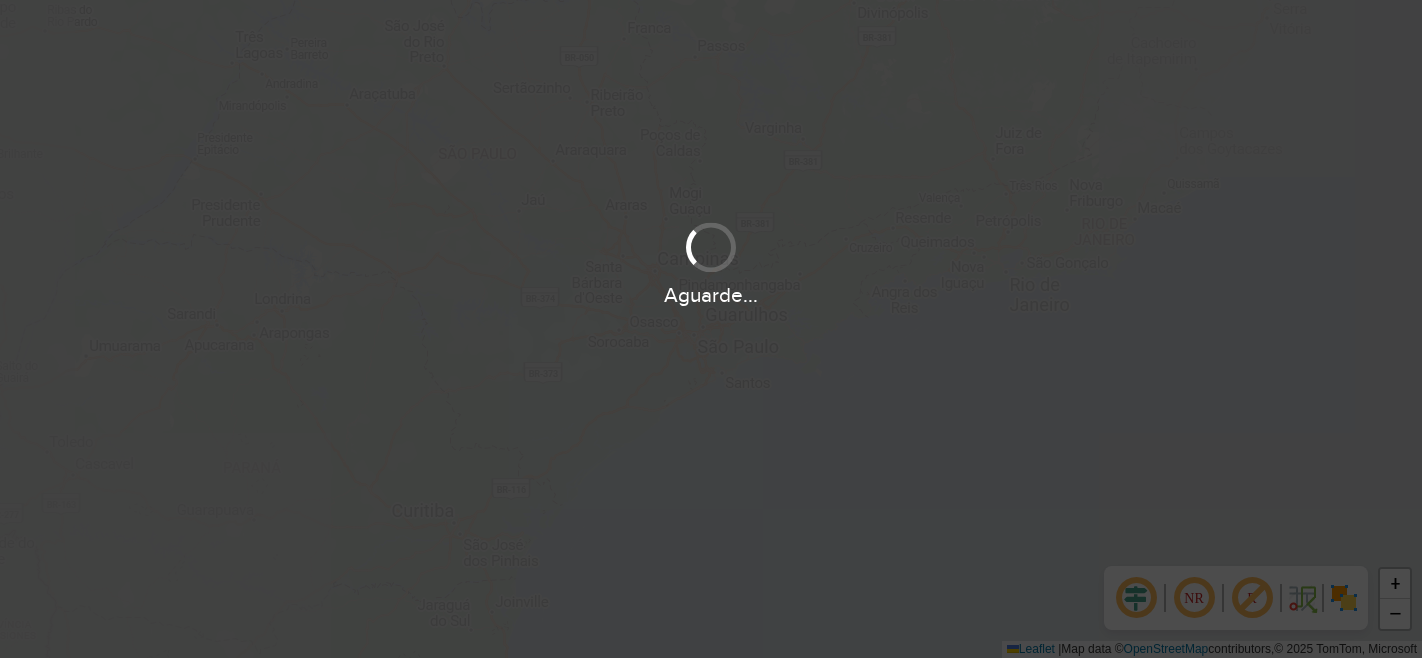 scroll, scrollTop: 0, scrollLeft: 0, axis: both 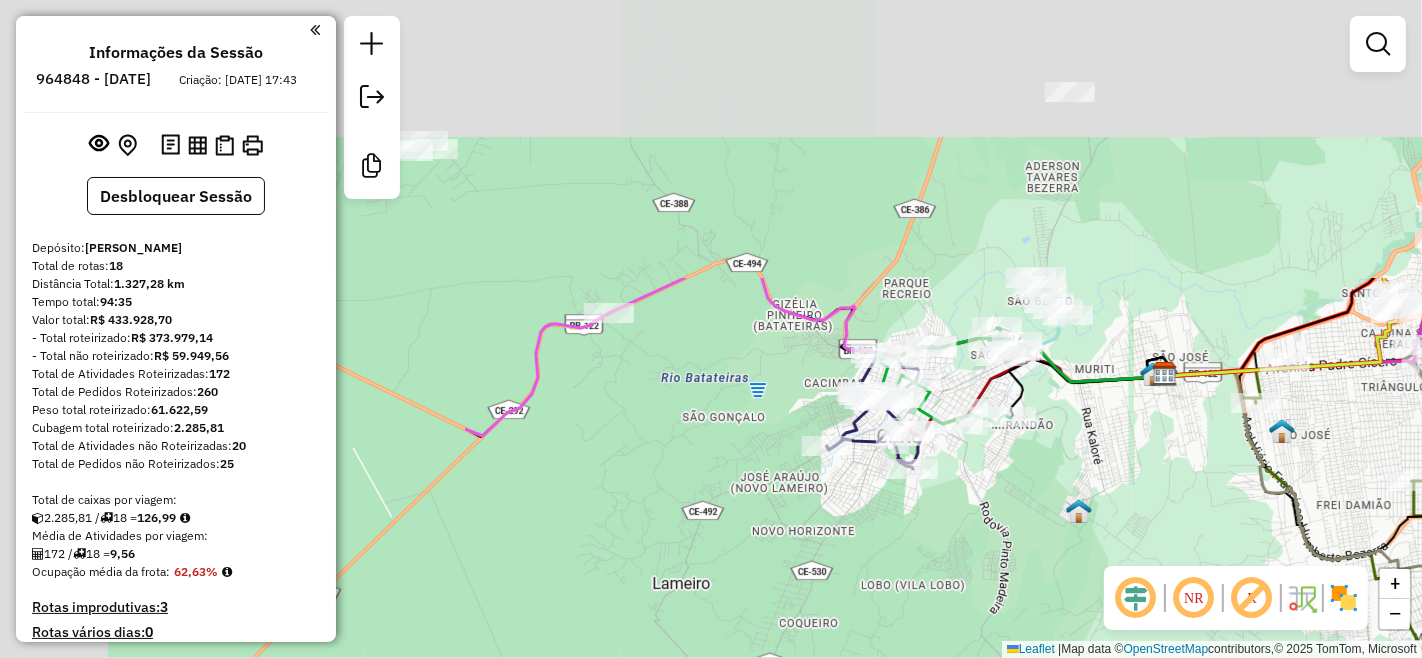 drag, startPoint x: 638, startPoint y: 353, endPoint x: 1245, endPoint y: 697, distance: 697.69977 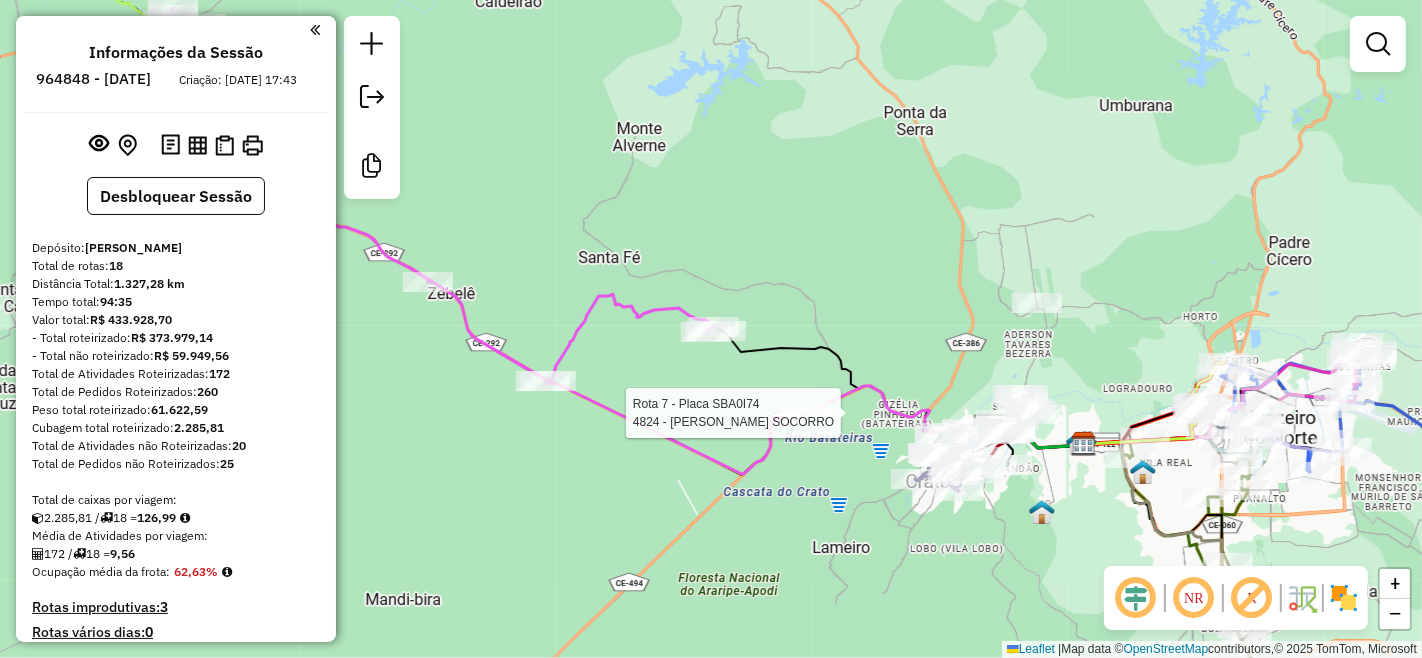 click 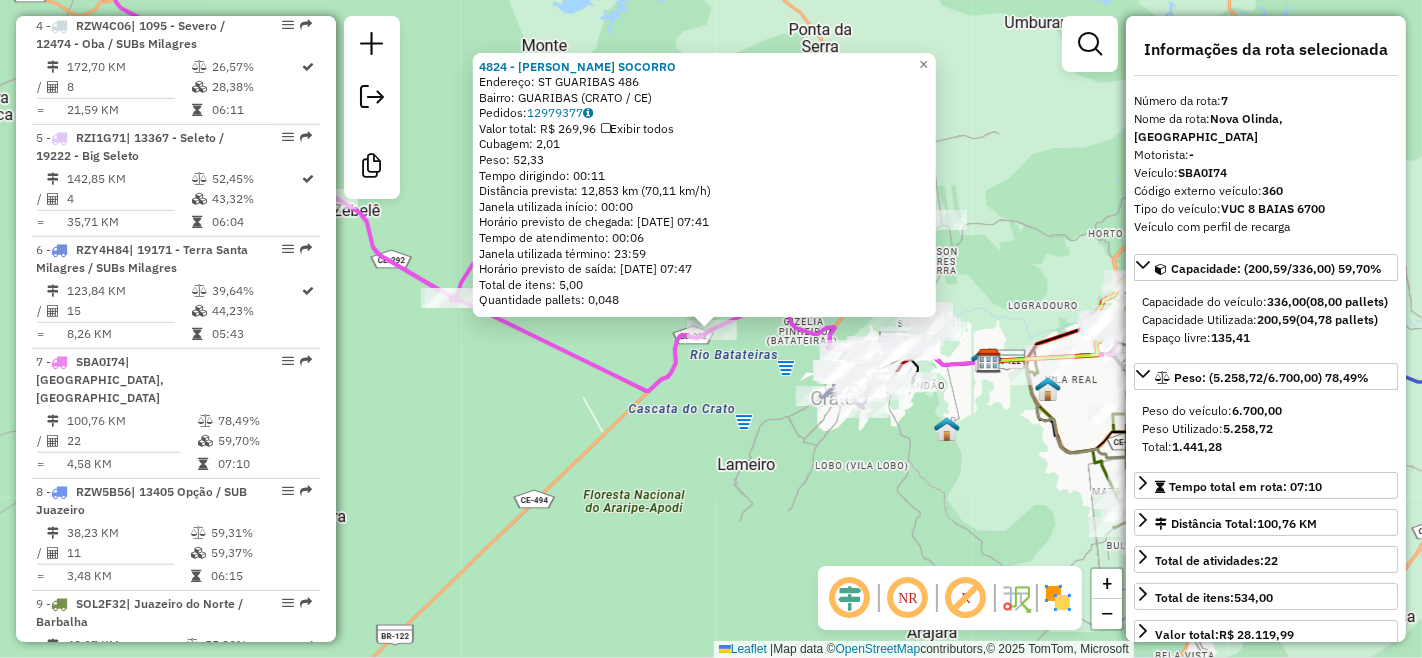 scroll, scrollTop: 1484, scrollLeft: 0, axis: vertical 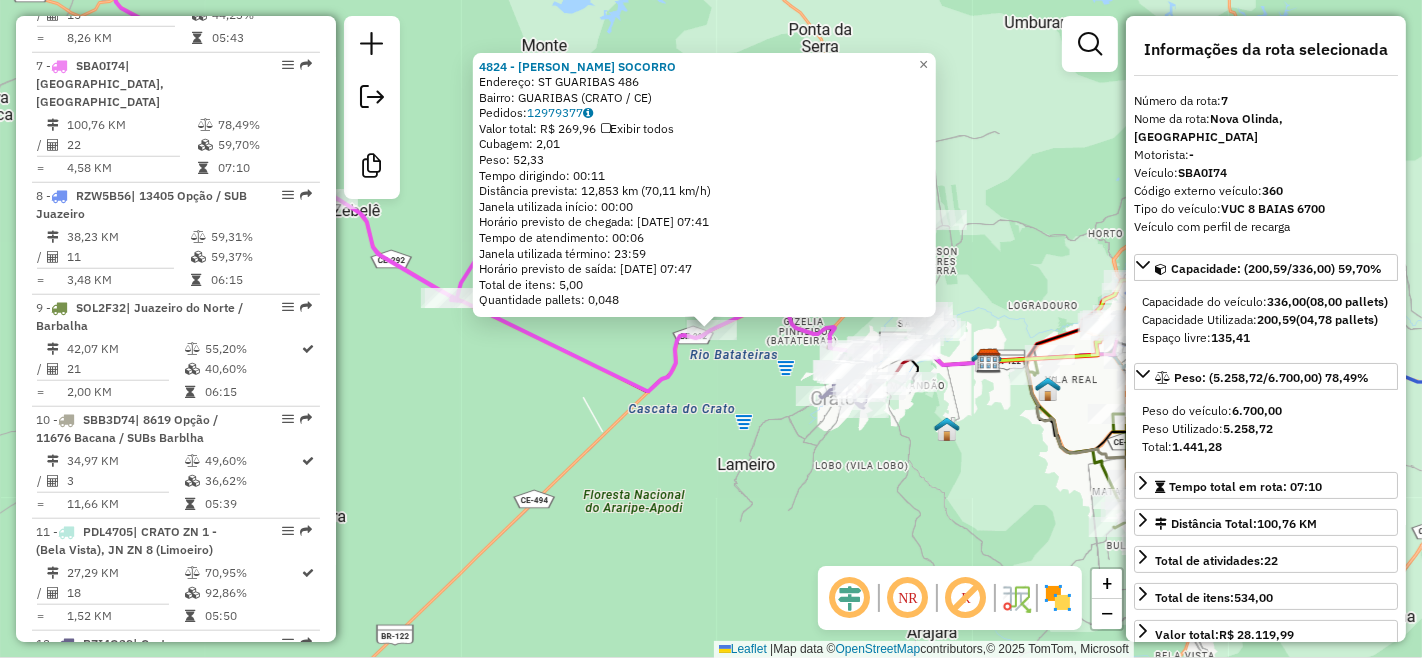 click on "4824 - [GEOGRAPHIC_DATA]  Endereço:  [GEOGRAPHIC_DATA] 486   Bairro: GUARIBAS (CRATO / [GEOGRAPHIC_DATA])   Pedidos:  12979377   Valor total: R$ 269,96   Exibir todos   Cubagem: 2,01  Peso: 52,33  Tempo dirigindo: 00:11   Distância prevista: 12,853 km (70,11 km/h)   [GEOGRAPHIC_DATA] utilizada início: 00:00   Horário previsto de chegada: [DATE] 07:41   Tempo de atendimento: 00:06   Janela utilizada término: 23:59   Horário previsto de saída: [DATE] 07:47   Total de itens: 5,00   Quantidade pallets: 0,048  × Janela de atendimento Grade de atendimento Capacidade Transportadoras Veículos Cliente Pedidos  Rotas Selecione os dias de semana para filtrar as janelas de atendimento  Seg   Ter   Qua   Qui   Sex   Sáb   Dom  Informe o período da janela de atendimento: De: Até:  Filtrar exatamente a janela do cliente  Considerar janela de atendimento padrão  Selecione os dias de semana para filtrar as grades de atendimento  Seg   Ter   Qua   Qui   Sex   Sáb   Dom   Considerar clientes sem dia de atendimento cadastrado  De:   Até:" 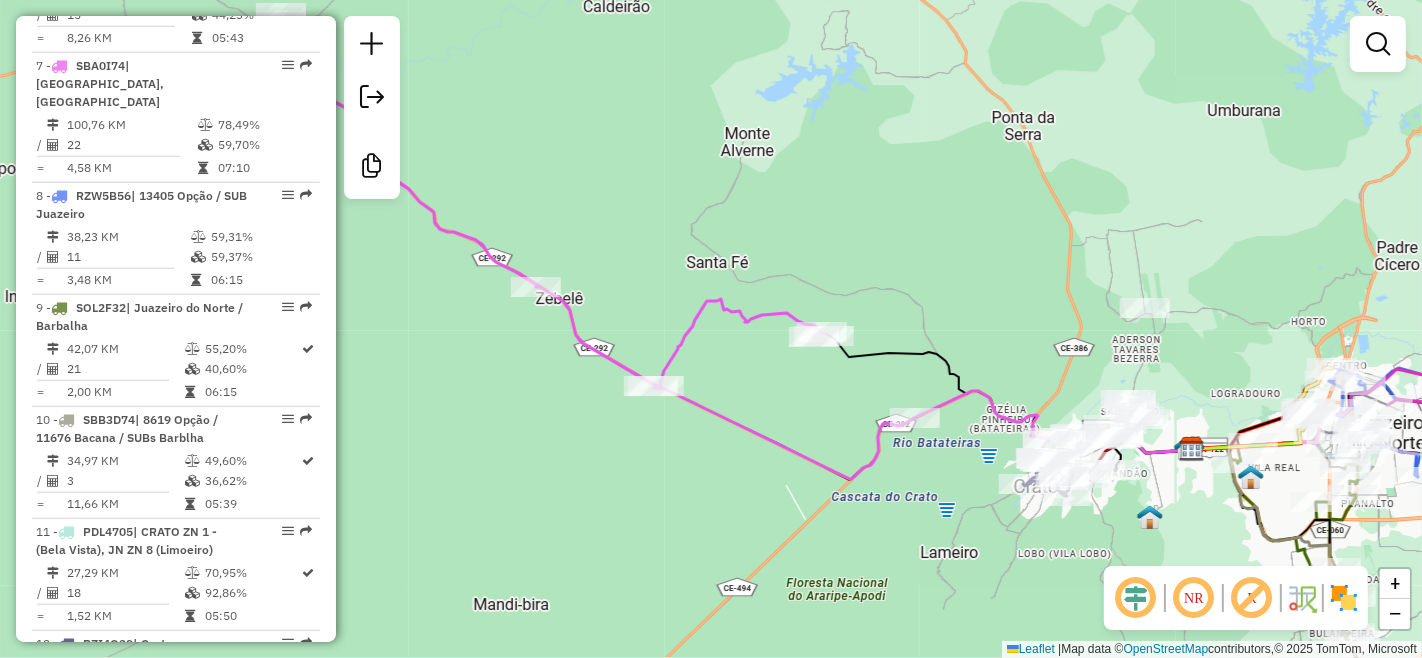 drag, startPoint x: 633, startPoint y: 445, endPoint x: 892, endPoint y: 557, distance: 282.17902 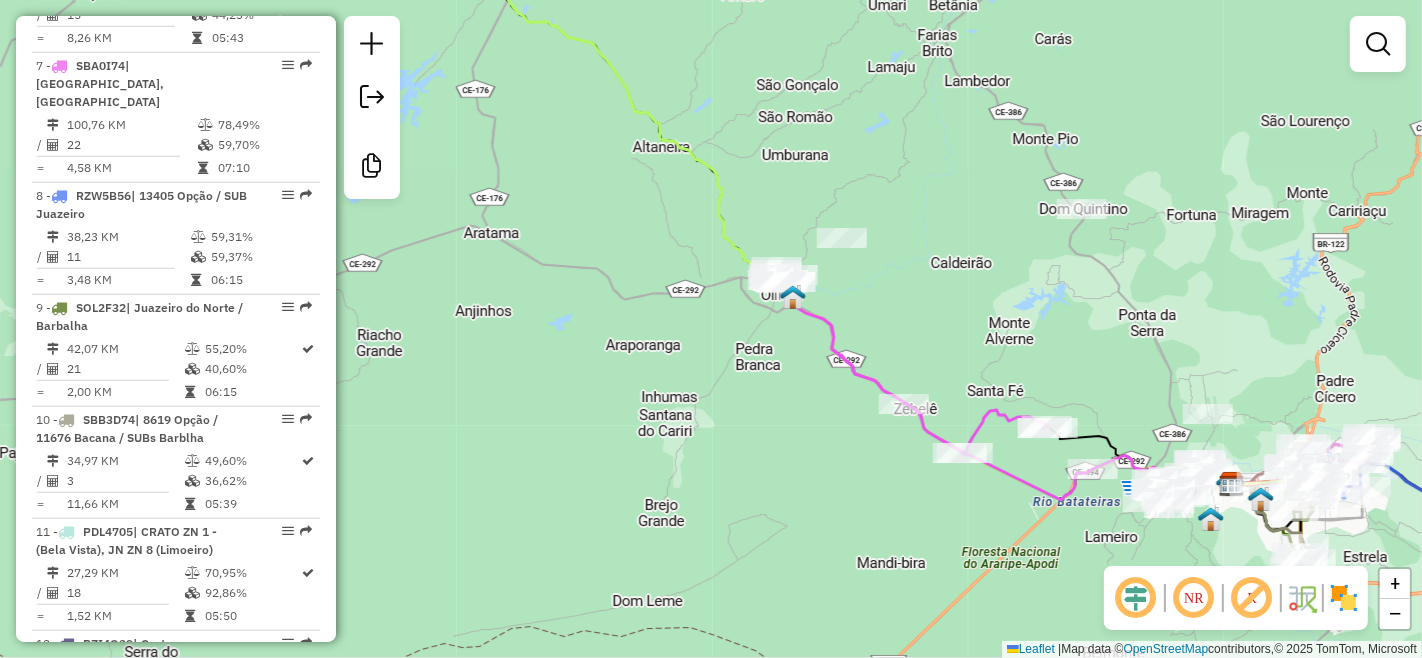 drag, startPoint x: 913, startPoint y: 268, endPoint x: 987, endPoint y: 286, distance: 76.15773 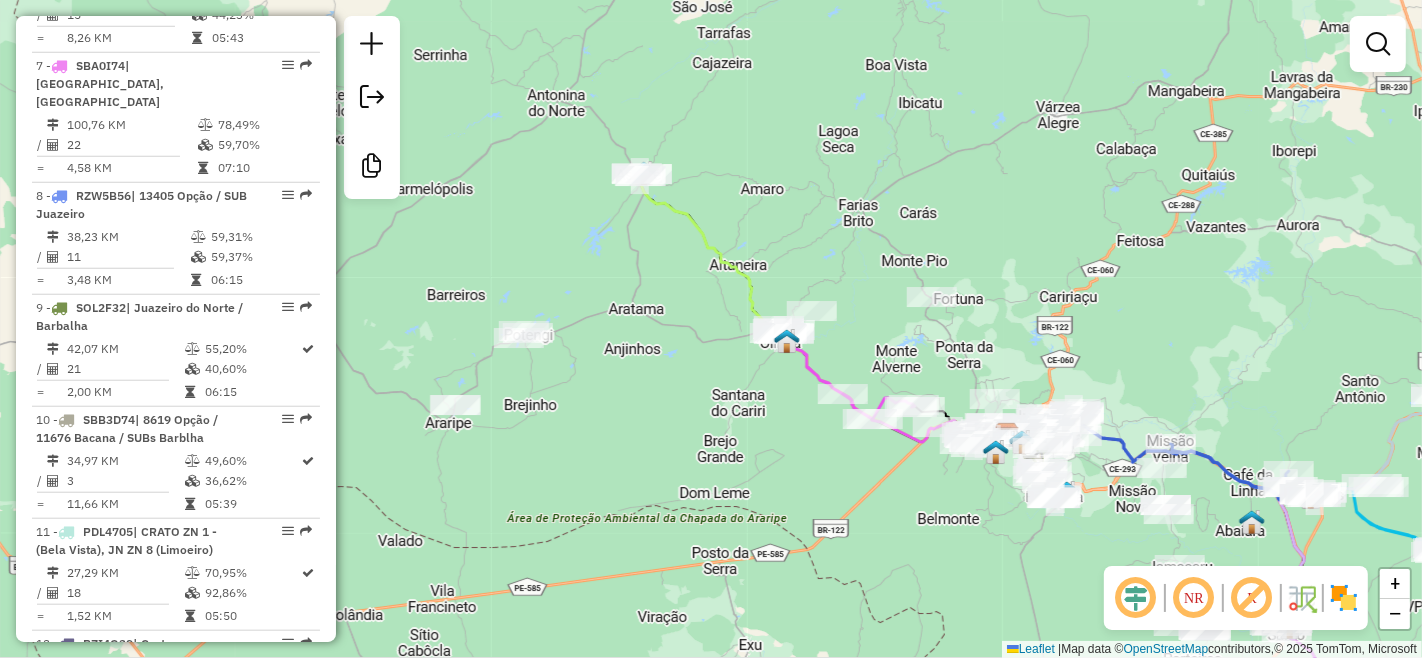 drag, startPoint x: 723, startPoint y: 351, endPoint x: 584, endPoint y: 392, distance: 144.92067 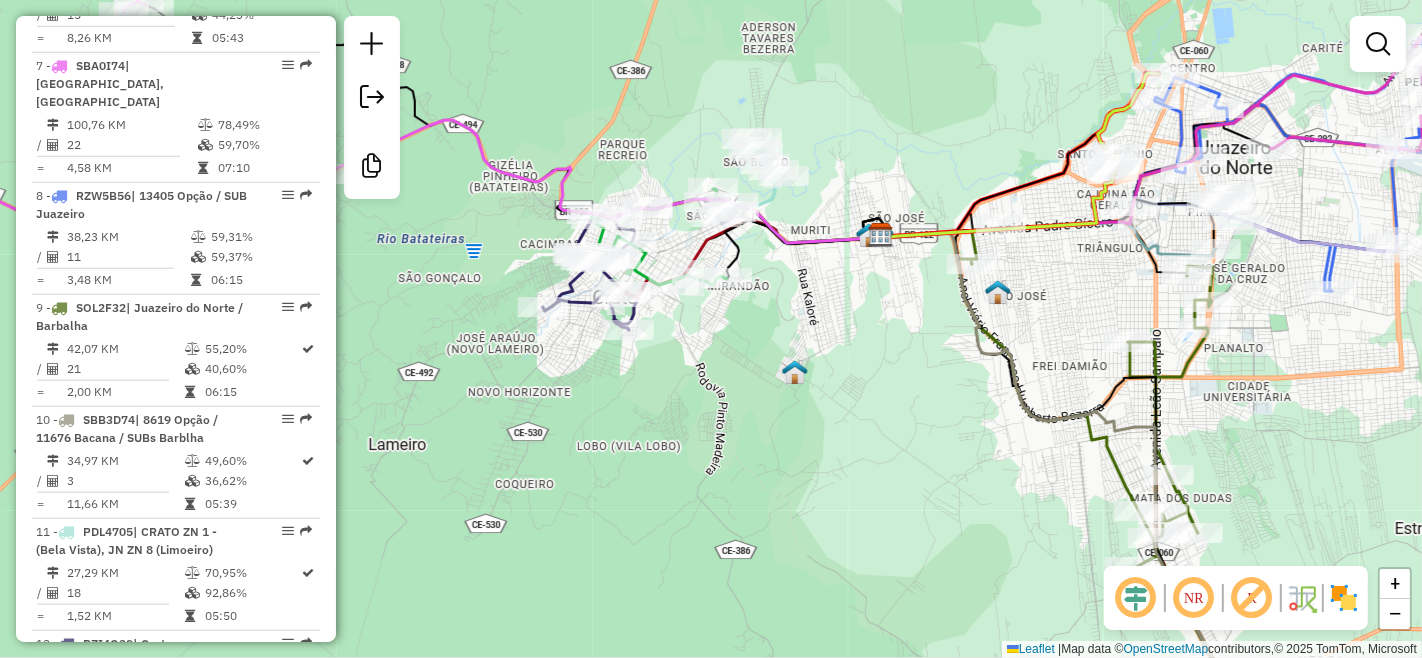 drag, startPoint x: 714, startPoint y: 323, endPoint x: 777, endPoint y: 373, distance: 80.43009 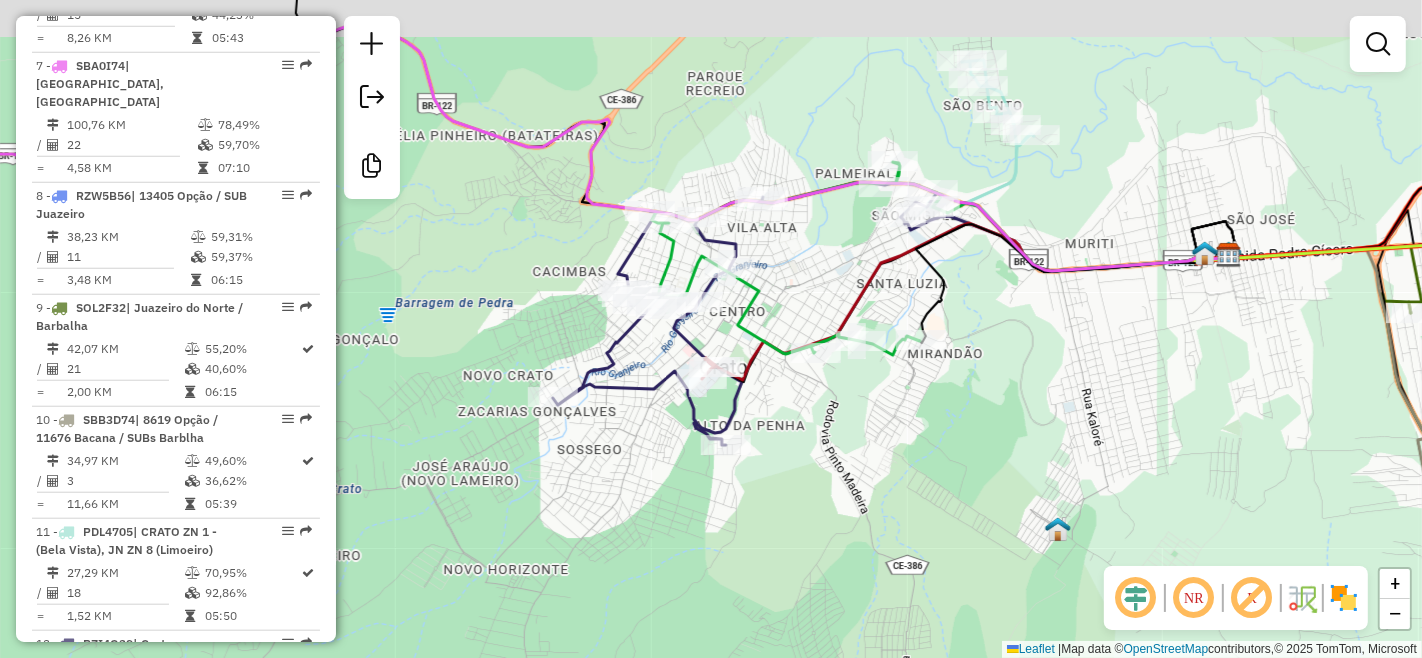 drag, startPoint x: 905, startPoint y: 396, endPoint x: 953, endPoint y: 448, distance: 70.76723 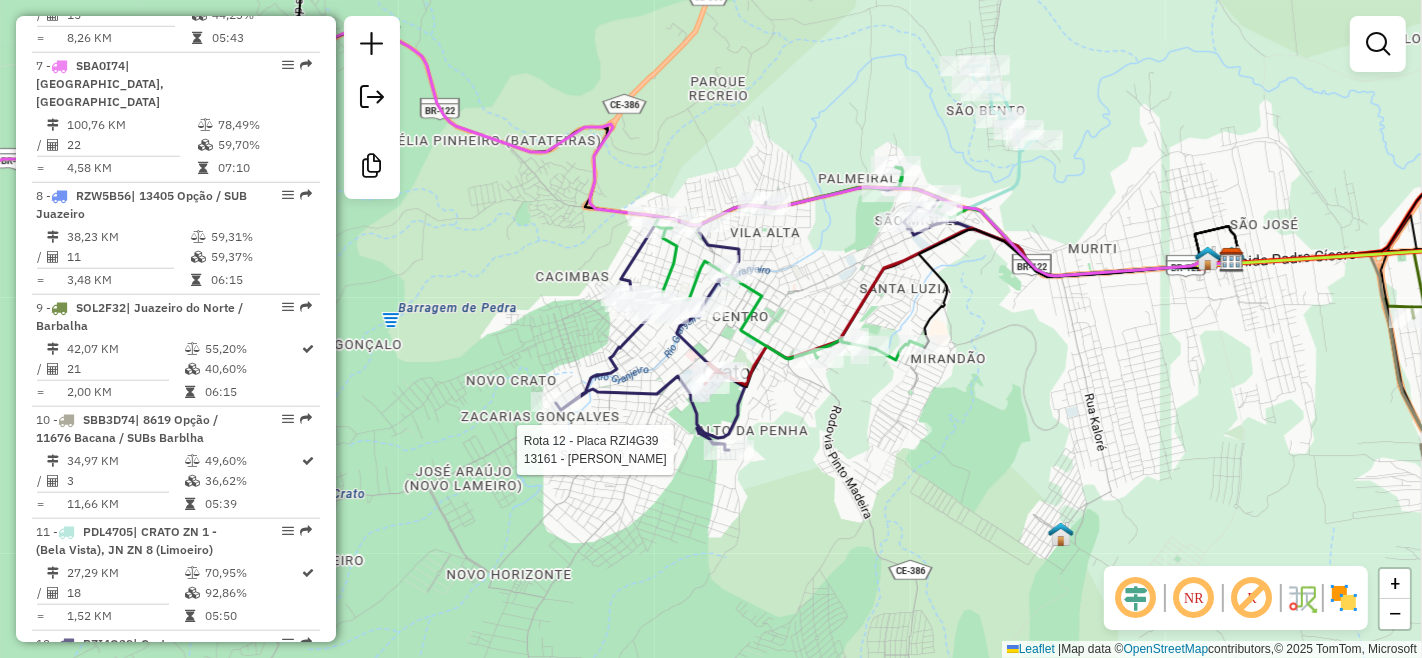 click 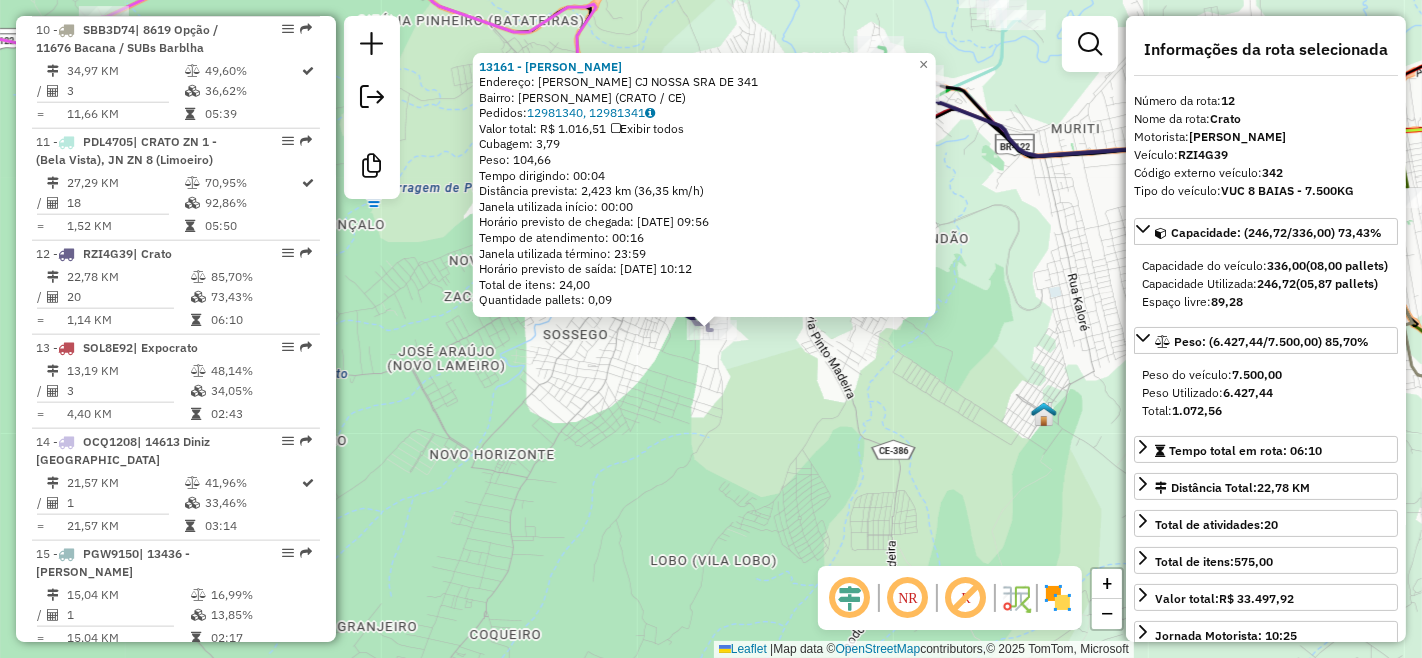 scroll, scrollTop: 2044, scrollLeft: 0, axis: vertical 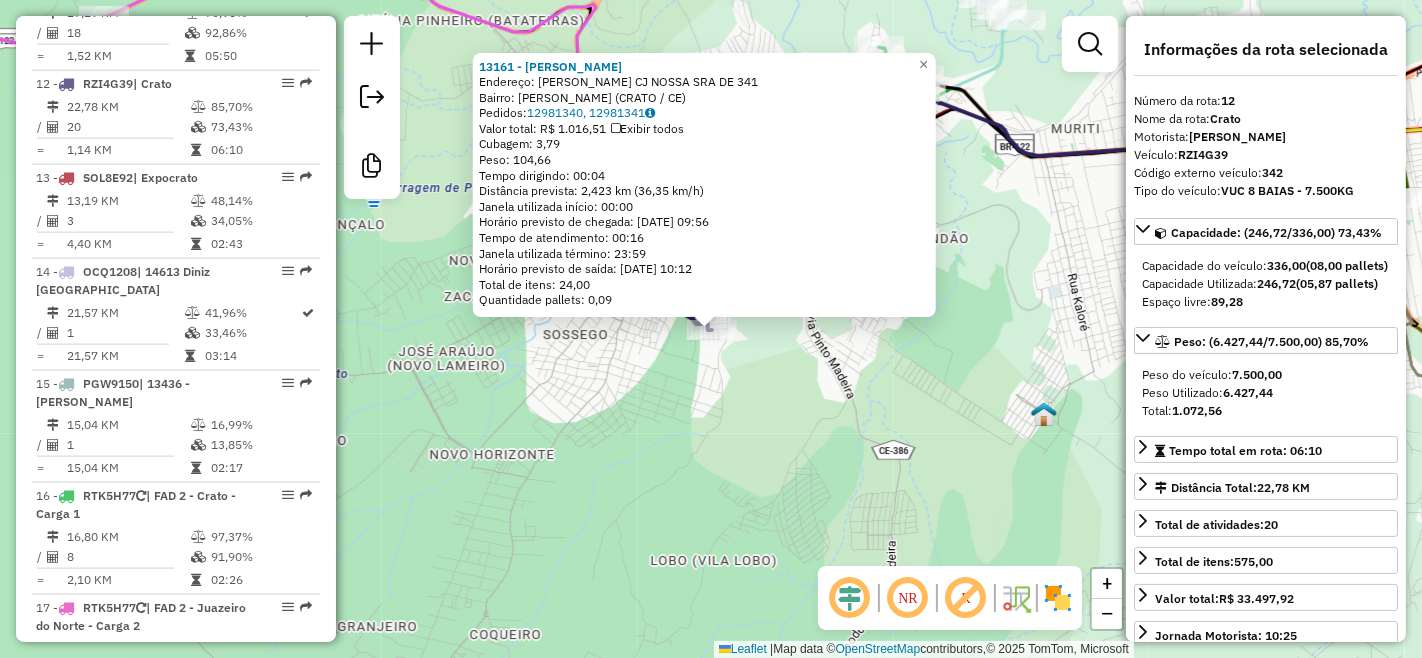 click on "13161 - [PERSON_NAME]:  [PERSON_NAME] CJ NOSSA SRA DE 341   Bairro: [PERSON_NAME] (CRATO / CE)   Pedidos:  12981340, 12981341   Valor total: R$ 1.016,51   Exibir todos   Cubagem: 3,79  Peso: 104,66  Tempo dirigindo: 00:04   Distância prevista: 2,423 km (36,35 km/h)   Janela utilizada início: 00:00   Horário previsto de chegada: [DATE] 09:56   Tempo de atendimento: 00:16   Janela utilizada término: 23:59   Horário previsto de saída: [DATE] 10:12   Total de itens: 24,00   Quantidade pallets: 0,09  × Janela de atendimento Grade de atendimento Capacidade Transportadoras Veículos Cliente Pedidos  Rotas Selecione os dias de semana para filtrar as janelas de atendimento  Seg   Ter   Qua   Qui   Sex   Sáb   Dom  Informe o período da janela de atendimento: De: Até:  Filtrar exatamente a janela do cliente  Considerar janela de atendimento padrão  Selecione os dias de semana para filtrar as grades de atendimento  Seg   Ter   Qua   Qui   Sex   Sáb   Dom   Peso mínimo:   De:   De:" 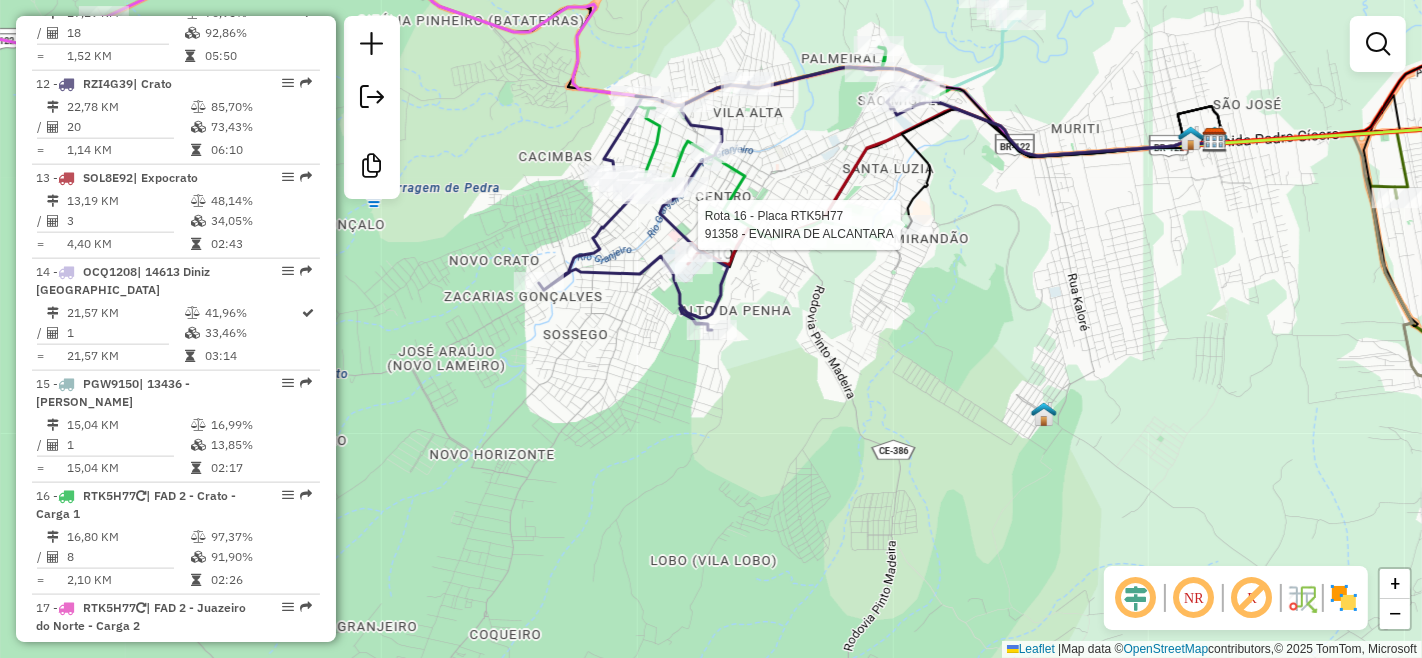 click 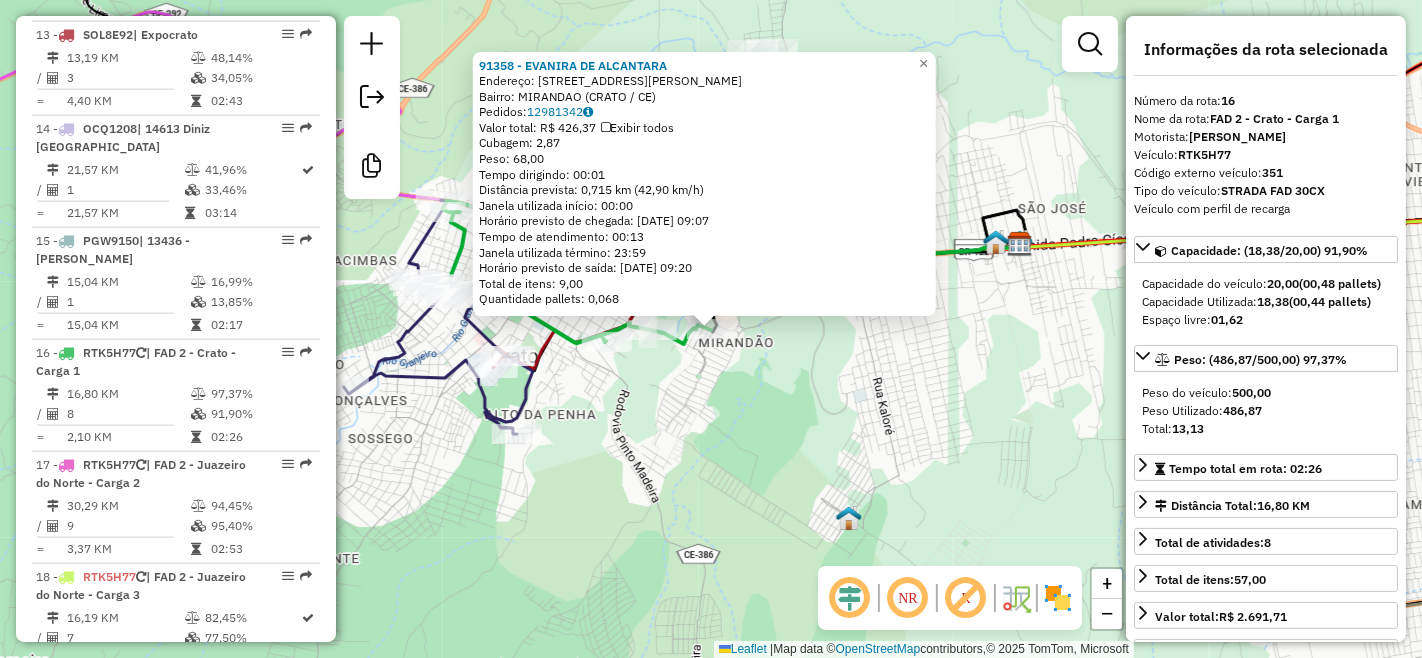 scroll, scrollTop: 2455, scrollLeft: 0, axis: vertical 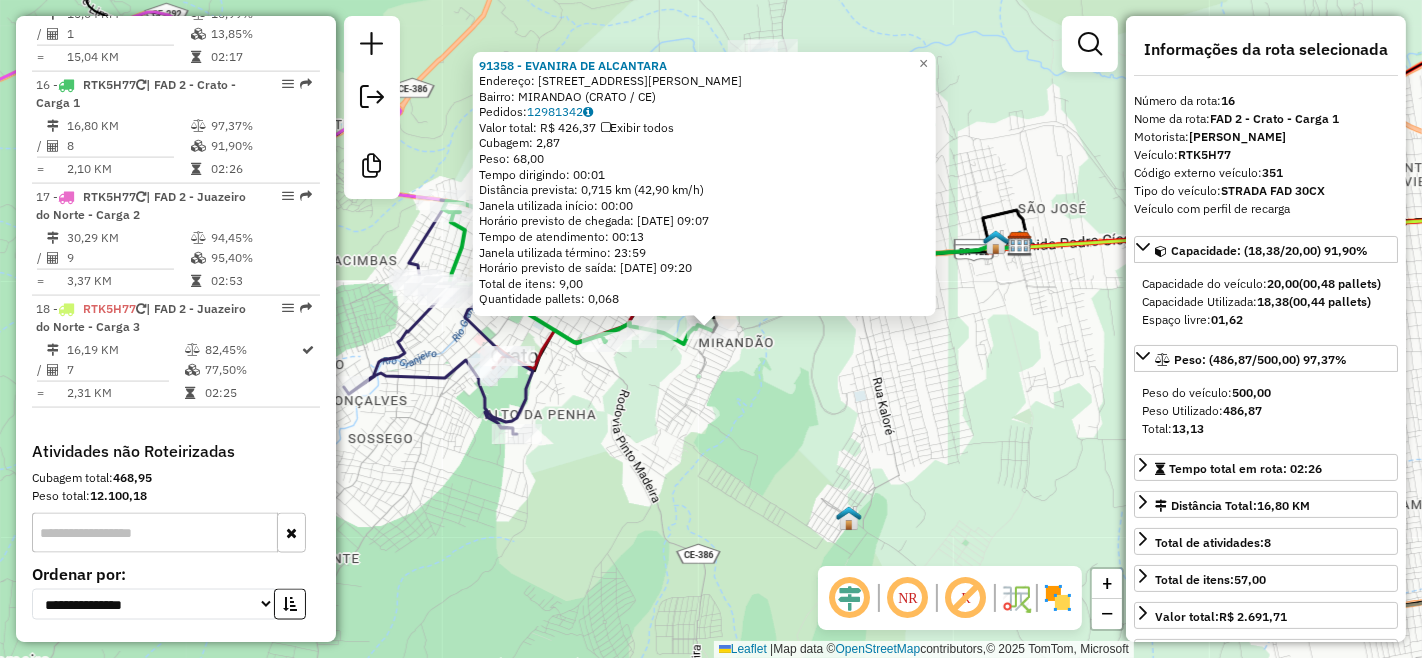 click on "91358 - EVANIRA DE ALCANTARA  Endereço: R   [PERSON_NAME] MACEDO           294   Bairro: MIRANDAO (CRATO / CE)   Pedidos:  12981342   Valor total: R$ 426,37   Exibir todos   Cubagem: 2,87  Peso: 68,00  Tempo dirigindo: 00:01   Distância prevista: 0,715 km (42,90 km/h)   [GEOGRAPHIC_DATA] utilizada início: 00:00   Horário previsto de chegada: [DATE] 09:07   Tempo de atendimento: 00:13   Janela utilizada término: 23:59   Horário previsto de saída: [DATE] 09:20   Total de itens: 9,00   Quantidade pallets: 0,068  × Janela de atendimento Grade de atendimento Capacidade Transportadoras Veículos Cliente Pedidos  Rotas Selecione os dias de semana para filtrar as janelas de atendimento  Seg   Ter   Qua   Qui   Sex   Sáb   Dom  Informe o período da janela de atendimento: De: Até:  Filtrar exatamente a janela do cliente  Considerar janela de atendimento padrão  Selecione os dias de semana para filtrar as grades de atendimento  Seg   Ter   Qua   Qui   Sex   Sáb   Dom   Peso mínimo:   Peso máximo:   De:   De:" 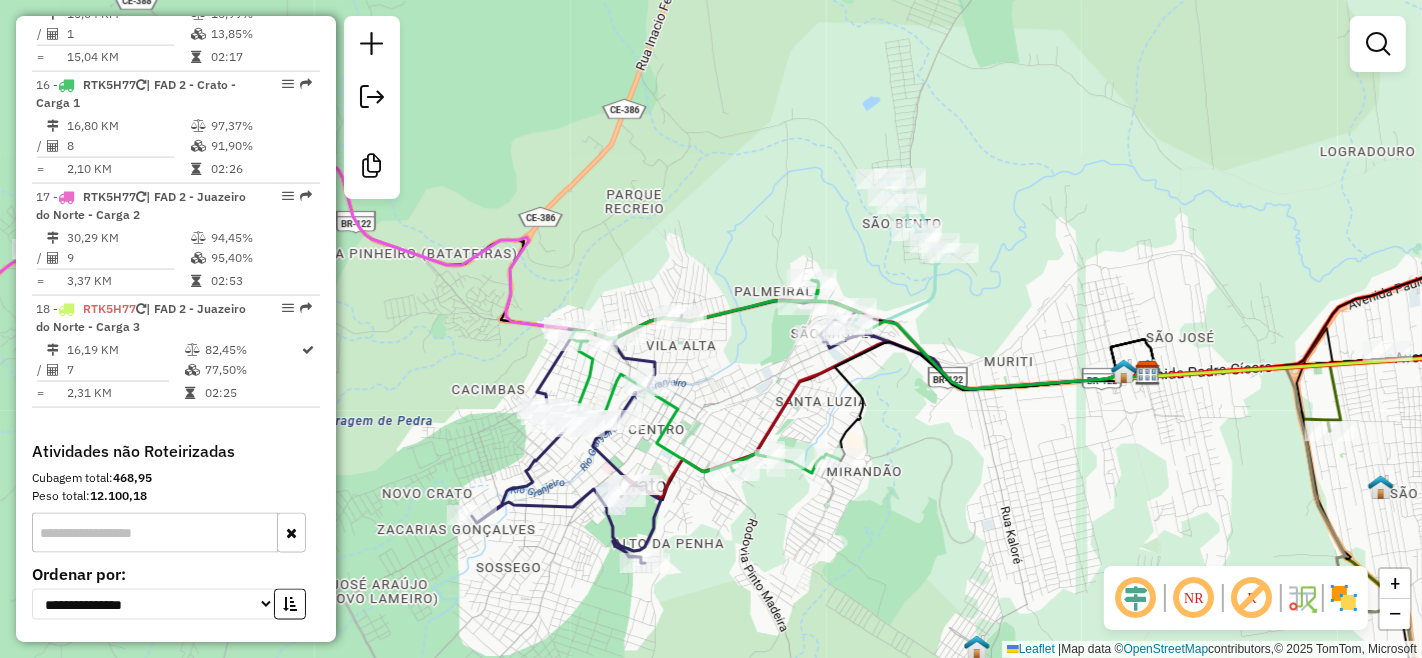 drag, startPoint x: 730, startPoint y: 343, endPoint x: 858, endPoint y: 472, distance: 181.72781 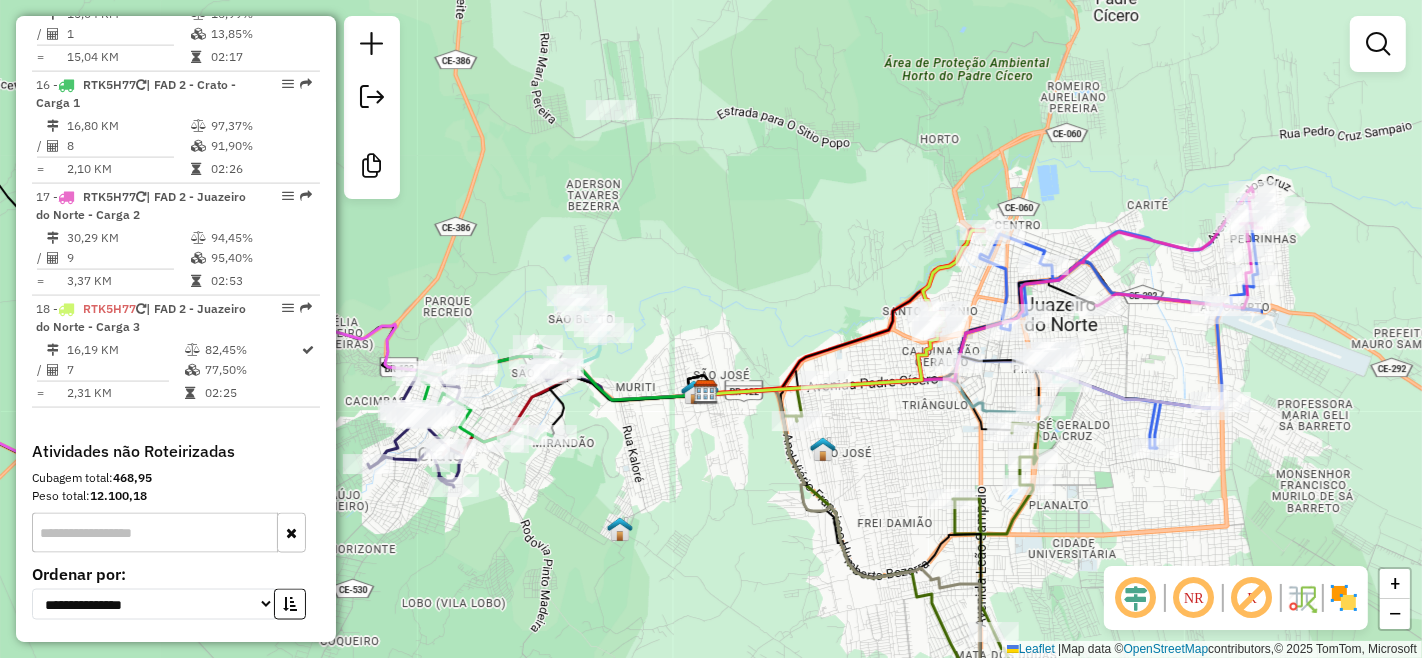 drag, startPoint x: 910, startPoint y: 535, endPoint x: 693, endPoint y: 543, distance: 217.14742 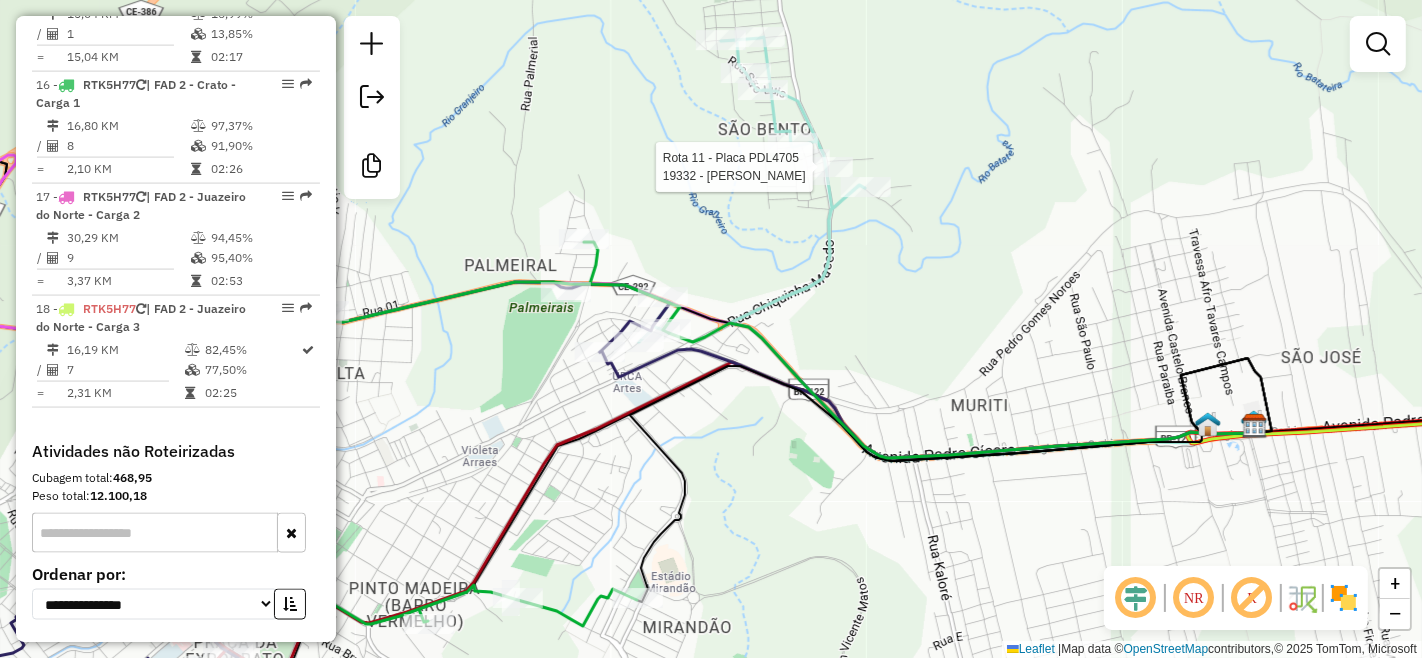 select on "**********" 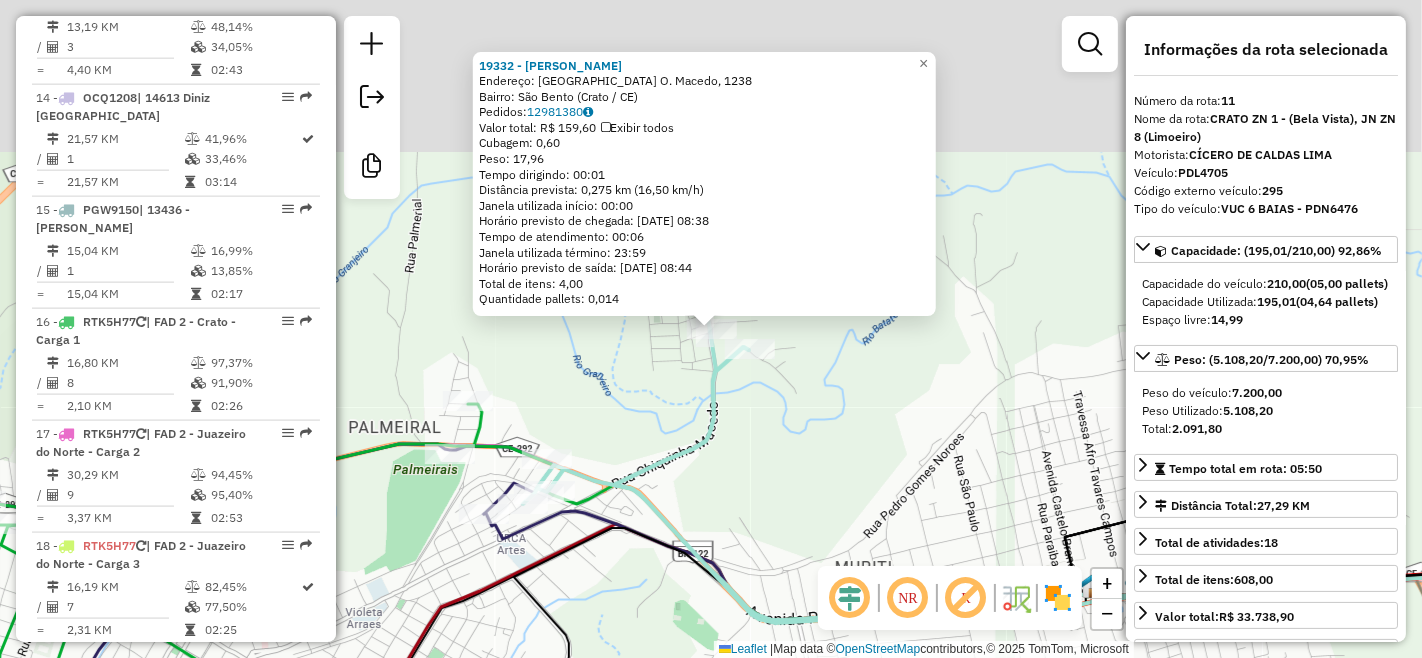 scroll, scrollTop: 1932, scrollLeft: 0, axis: vertical 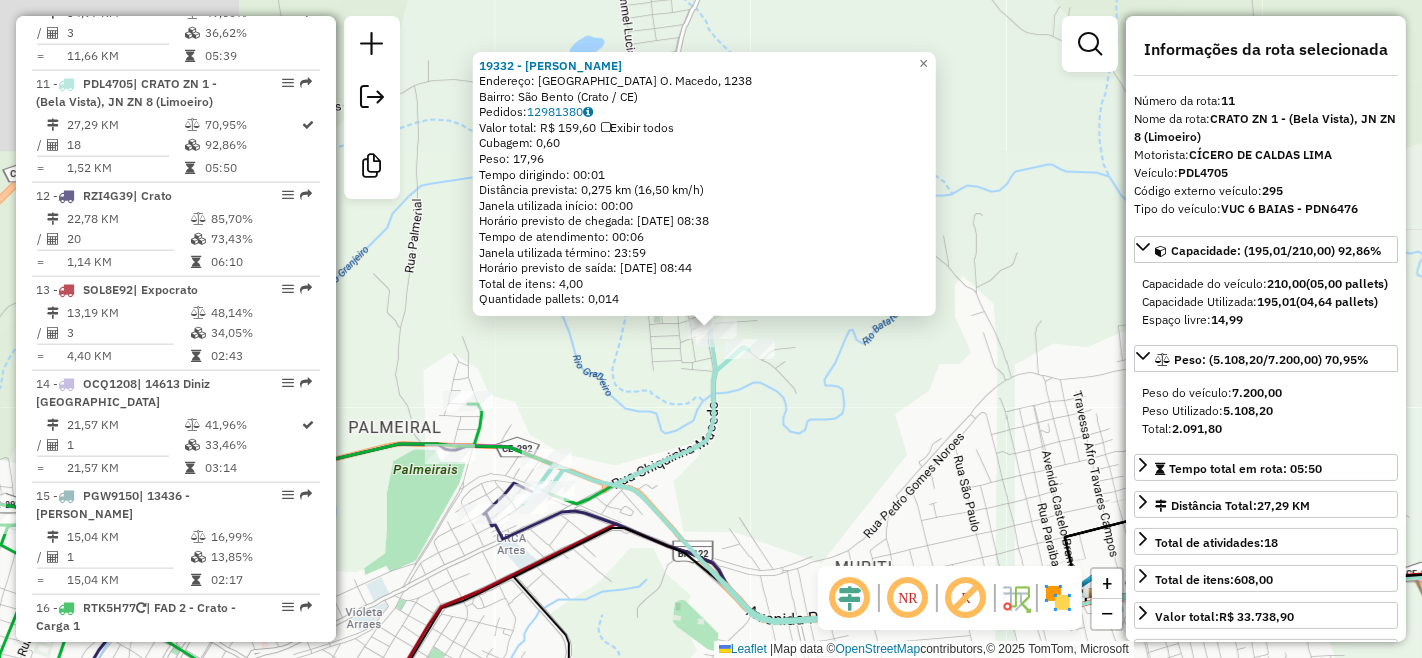 click on "19332 - [PERSON_NAME]  Endereço: [GEOGRAPHIC_DATA] O. Macedo, 1238   Bairro: [GEOGRAPHIC_DATA] (Crato / [GEOGRAPHIC_DATA])   Pedidos:  12981380   Valor total: R$ 159,60   Exibir todos   Cubagem: 0,60  Peso: 17,96  Tempo dirigindo: 00:01   Distância prevista: 0,275 km (16,50 km/h)   Janela utilizada início: 00:00   Horário previsto de chegada: [DATE] 08:38   Tempo de atendimento: 00:06   Janela utilizada término: 23:59   Horário previsto de saída: [DATE] 08:44   Total de itens: 4,00   Quantidade pallets: 0,014  × Janela de atendimento Grade de atendimento Capacidade Transportadoras Veículos Cliente Pedidos  Rotas Selecione os dias de semana para filtrar as janelas de atendimento  Seg   Ter   Qua   Qui   Sex   Sáb   Dom  Informe o período da janela de atendimento: De: Até:  Filtrar exatamente a janela do cliente  Considerar janela de atendimento padrão  Selecione os dias de semana para filtrar as grades de atendimento  Seg   Ter   Qua   Qui   Sex   Sáb   Dom   Peso mínimo:   Peso máximo:   De:   Até:  +" 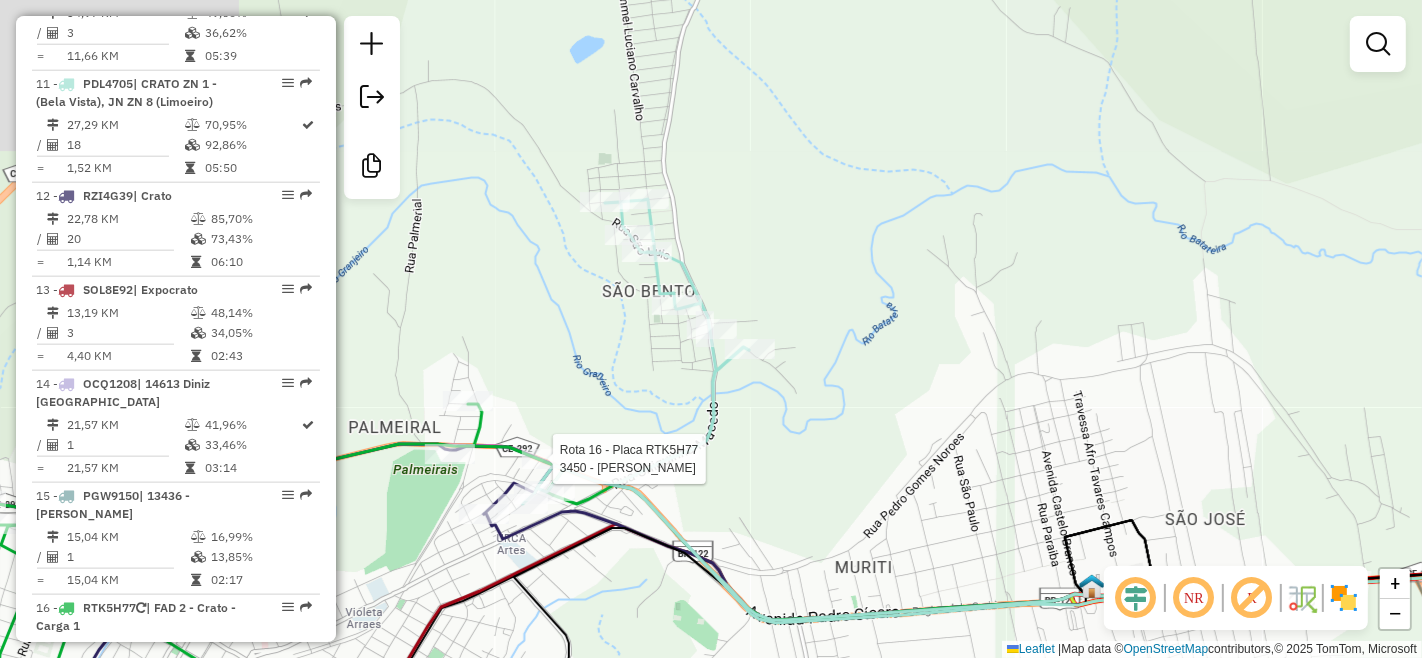 select on "**********" 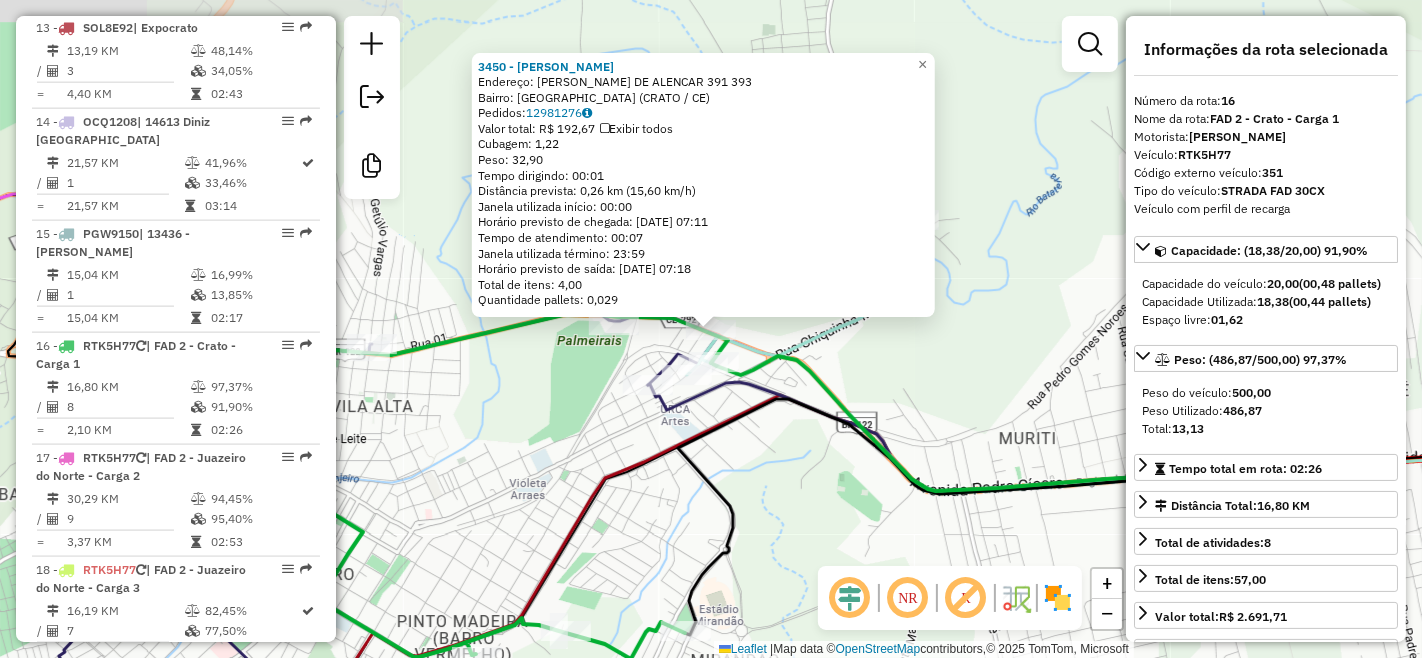 scroll, scrollTop: 2455, scrollLeft: 0, axis: vertical 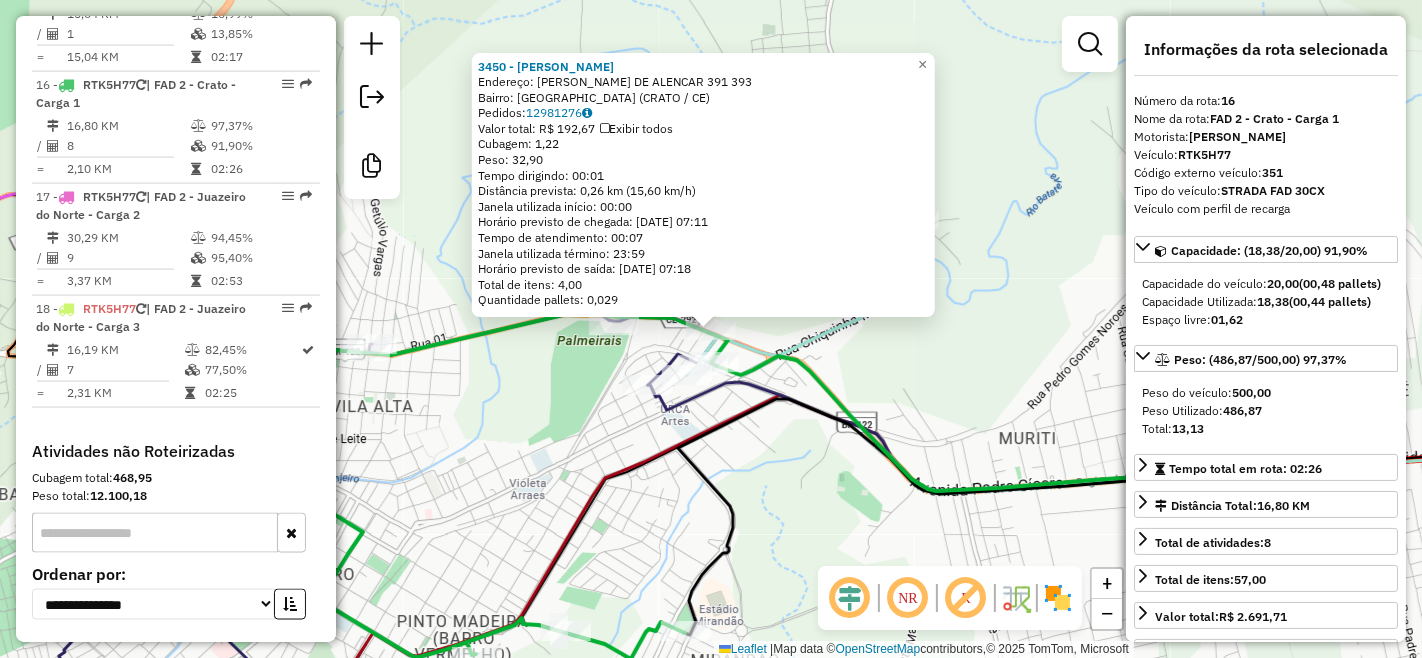 click on "3450 - [PERSON_NAME]  Endereço:  [PERSON_NAME] DE ALENCAR 391 393   Bairro: [GEOGRAPHIC_DATA] (CRATO / [GEOGRAPHIC_DATA])   Pedidos:  12981276   Valor total: R$ 192,67   Exibir todos   Cubagem: 1,22  Peso: 32,90  Tempo dirigindo: 00:01   Distância prevista: 0,26 km (15,60 km/h)   [GEOGRAPHIC_DATA] utilizada início: 00:00   Horário previsto de chegada: [DATE] 07:11   Tempo de atendimento: 00:07   Janela utilizada término: 23:59   Horário previsto de saída: [DATE] 07:18   Total de itens: 4,00   Quantidade pallets: 0,029  × Janela de atendimento Grade de atendimento Capacidade Transportadoras Veículos Cliente Pedidos  Rotas Selecione os dias de semana para filtrar as janelas de atendimento  Seg   Ter   Qua   Qui   Sex   Sáb   Dom  Informe o período da janela de atendimento: De: Até:  Filtrar exatamente a janela do cliente  Considerar janela de atendimento padrão  Selecione os dias de semana para filtrar as grades de atendimento  Seg   Ter   Qua   Qui   Sex   Sáb   Dom   Clientes fora do dia de atendimento selecionado +" 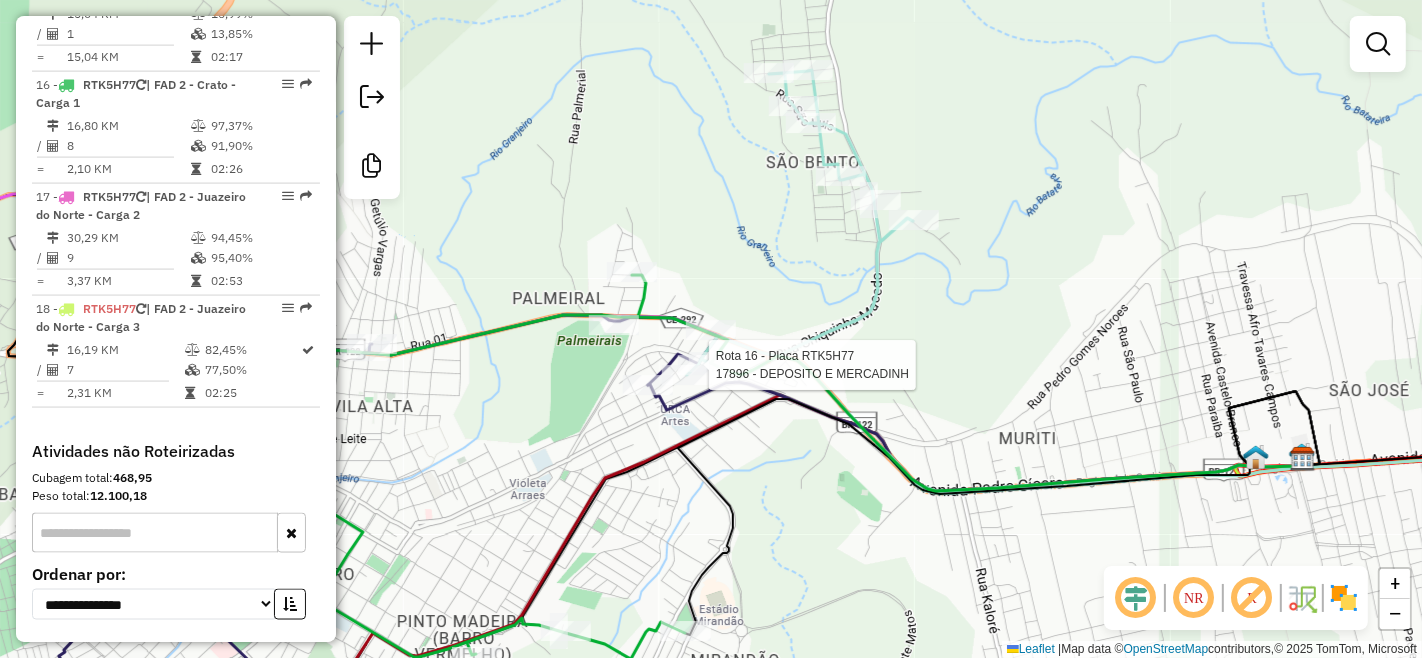 select on "**********" 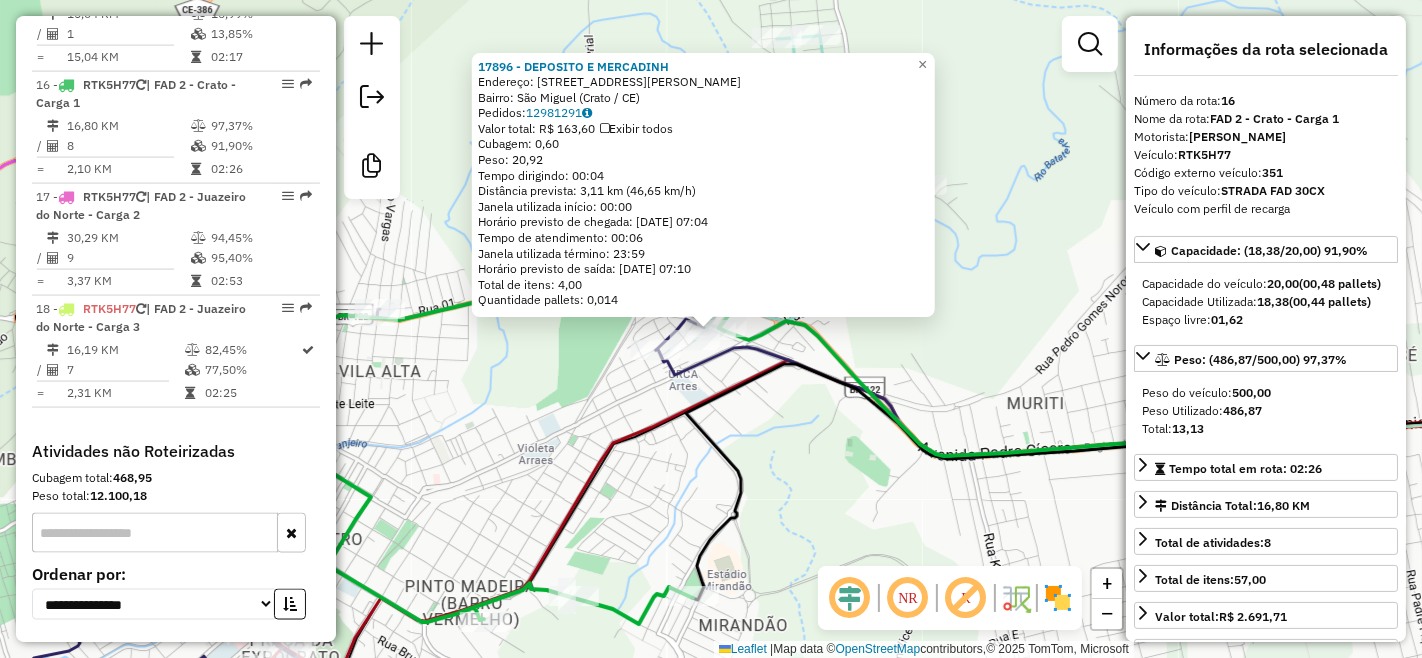 click on "17896 - DEPOSITO E MERCADINH  Endereço: [STREET_ADDRESS][PERSON_NAME] (Crato / [GEOGRAPHIC_DATA])   Pedidos:  12981291   Valor total: R$ 163,60   Exibir todos   Cubagem: 0,60  Peso: 20,92  Tempo dirigindo: 00:04   Distância prevista: 3,11 km (46,65 km/h)   [GEOGRAPHIC_DATA] utilizada início: 00:00   Horário previsto de chegada: [DATE] 07:04   Tempo de atendimento: 00:06   Janela utilizada término: 23:59   Horário previsto de saída: [DATE] 07:10   Total de itens: 4,00   Quantidade pallets: 0,014  × Janela de atendimento Grade de atendimento Capacidade Transportadoras Veículos Cliente Pedidos  Rotas Selecione os dias de semana para filtrar as janelas de atendimento  Seg   Ter   Qua   Qui   Sex   Sáb   Dom  Informe o período da janela de atendimento: De: Até:  Filtrar exatamente a janela do cliente  Considerar janela de atendimento padrão  Selecione os dias de semana para filtrar as grades de atendimento  Seg   Ter   Qua   Qui   Sex   Sáb   Dom   Considerar clientes sem dia de atendimento cadastrado" 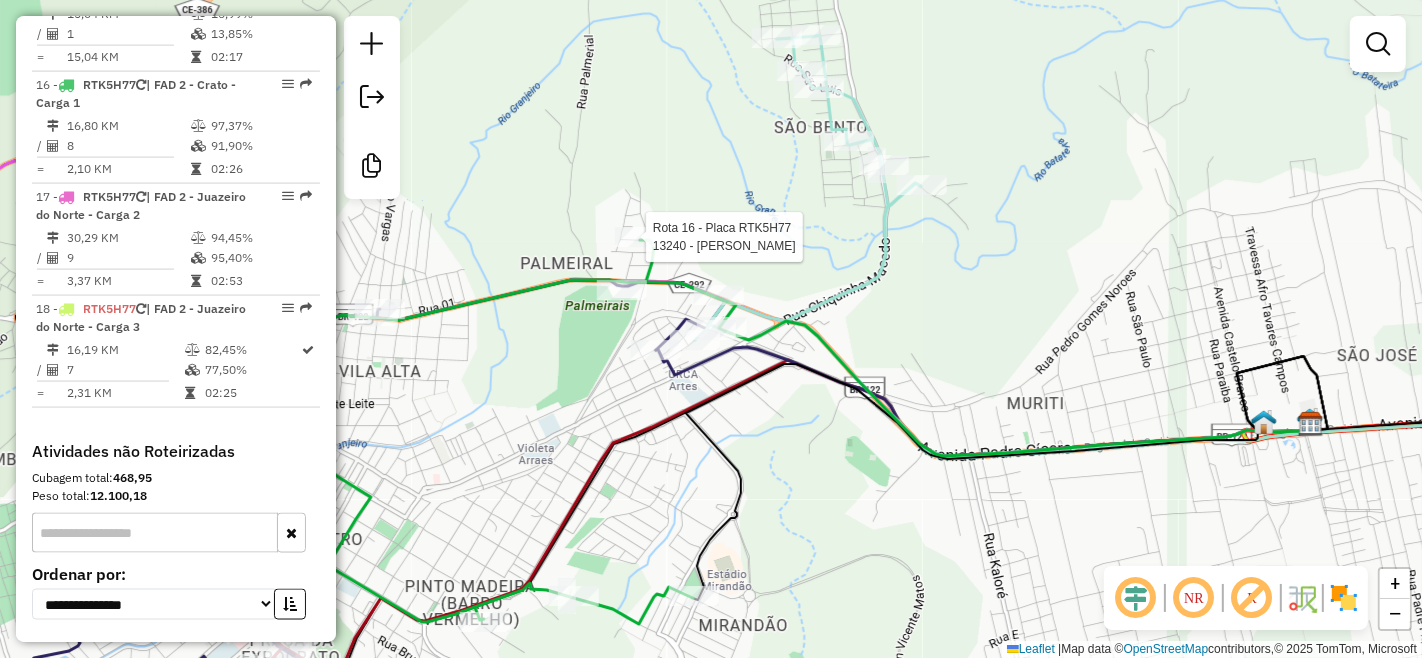 select on "**********" 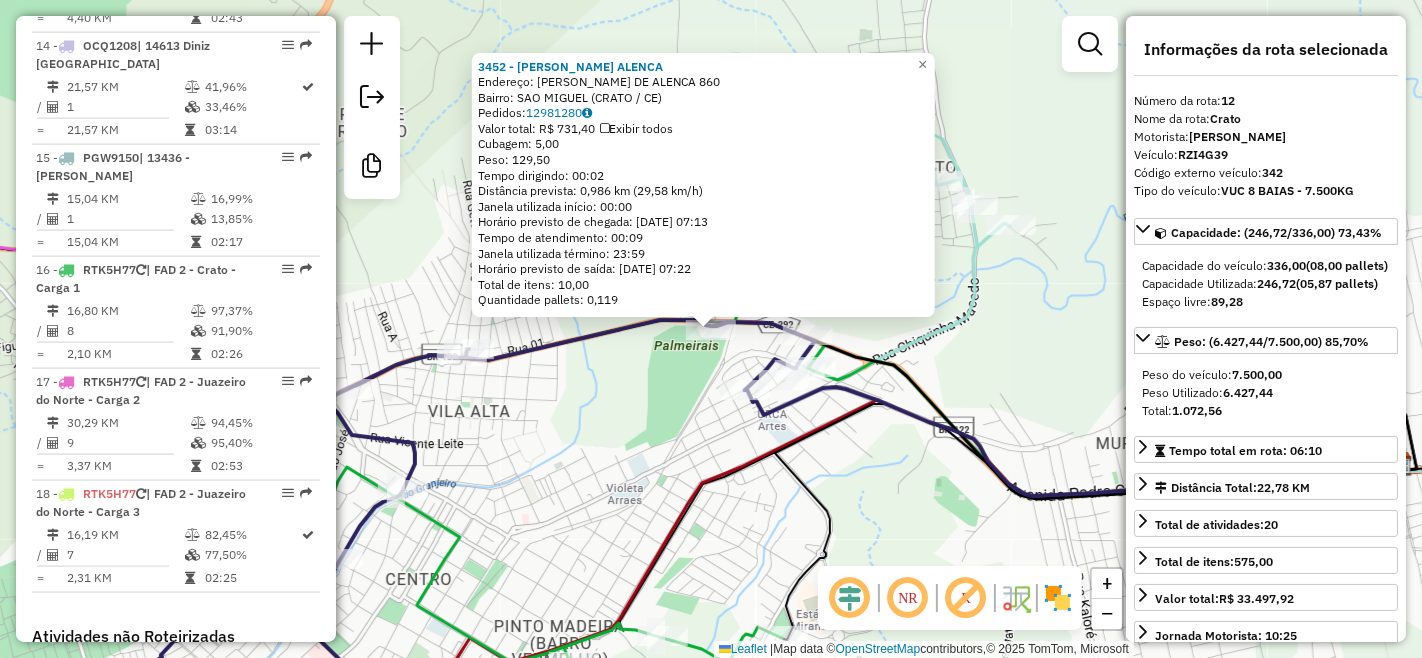 scroll, scrollTop: 2044, scrollLeft: 0, axis: vertical 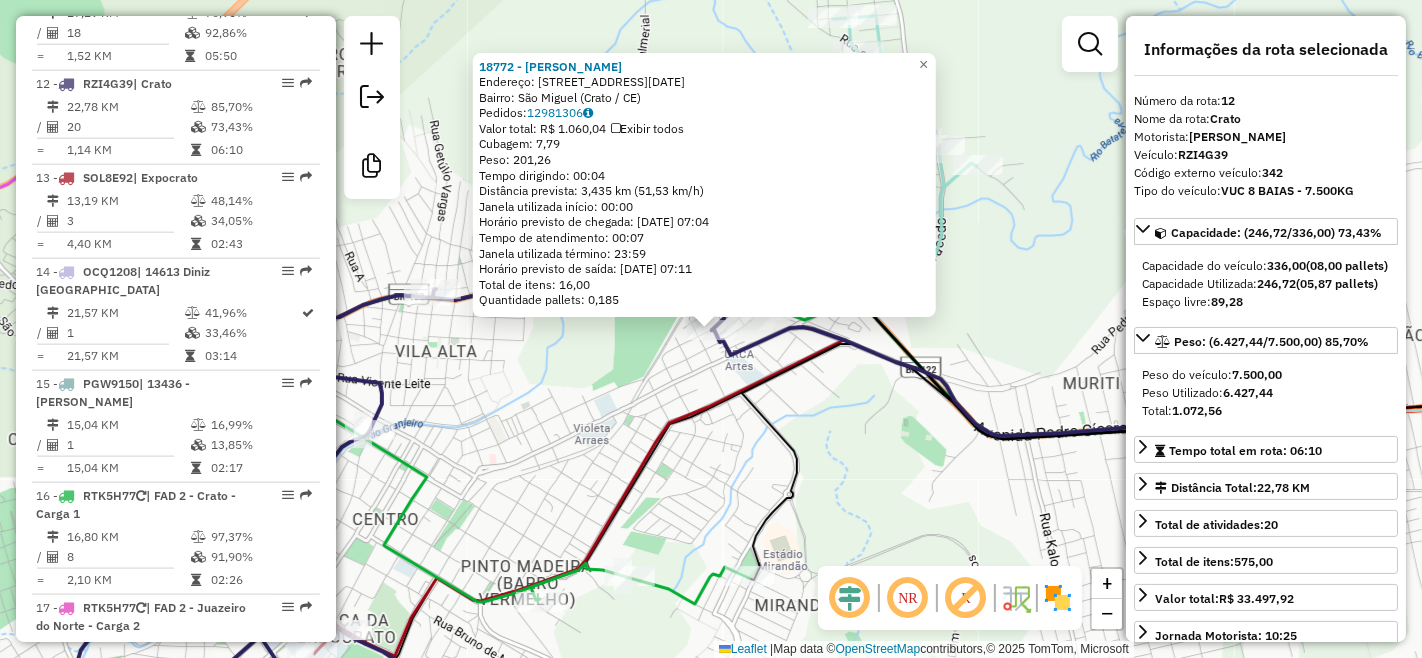 click 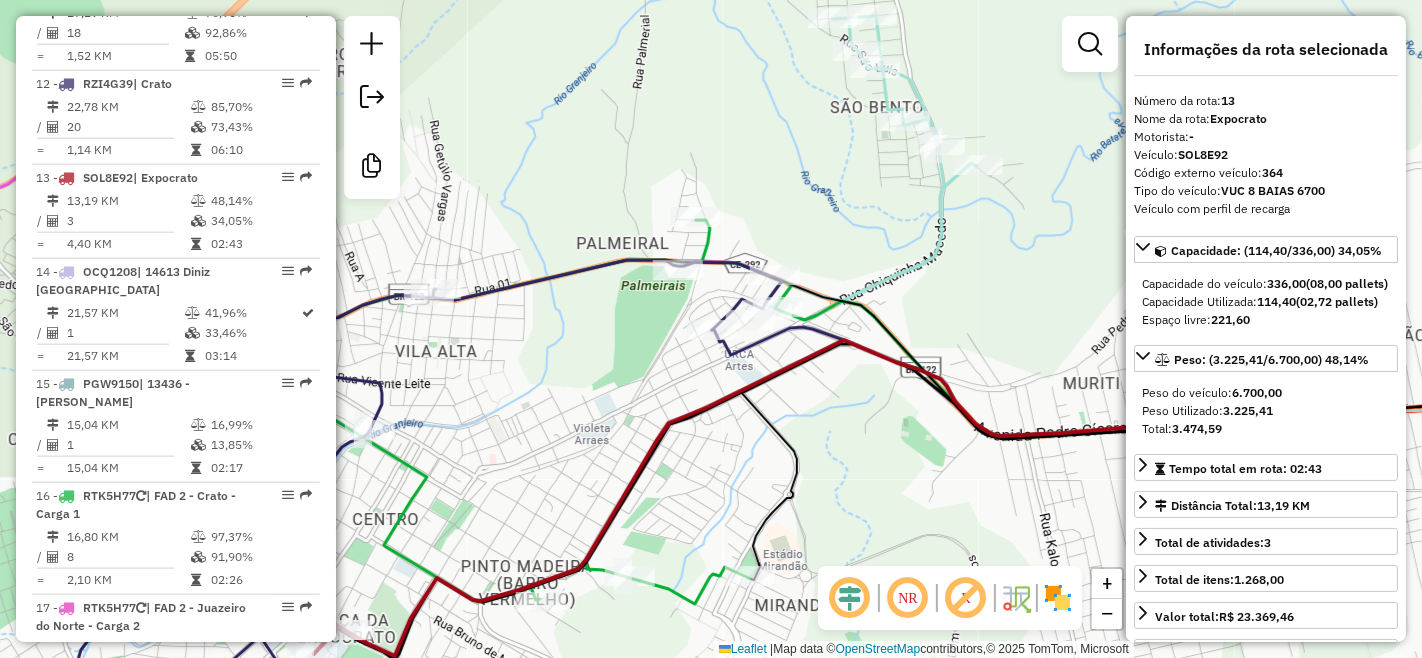 scroll, scrollTop: 2136, scrollLeft: 0, axis: vertical 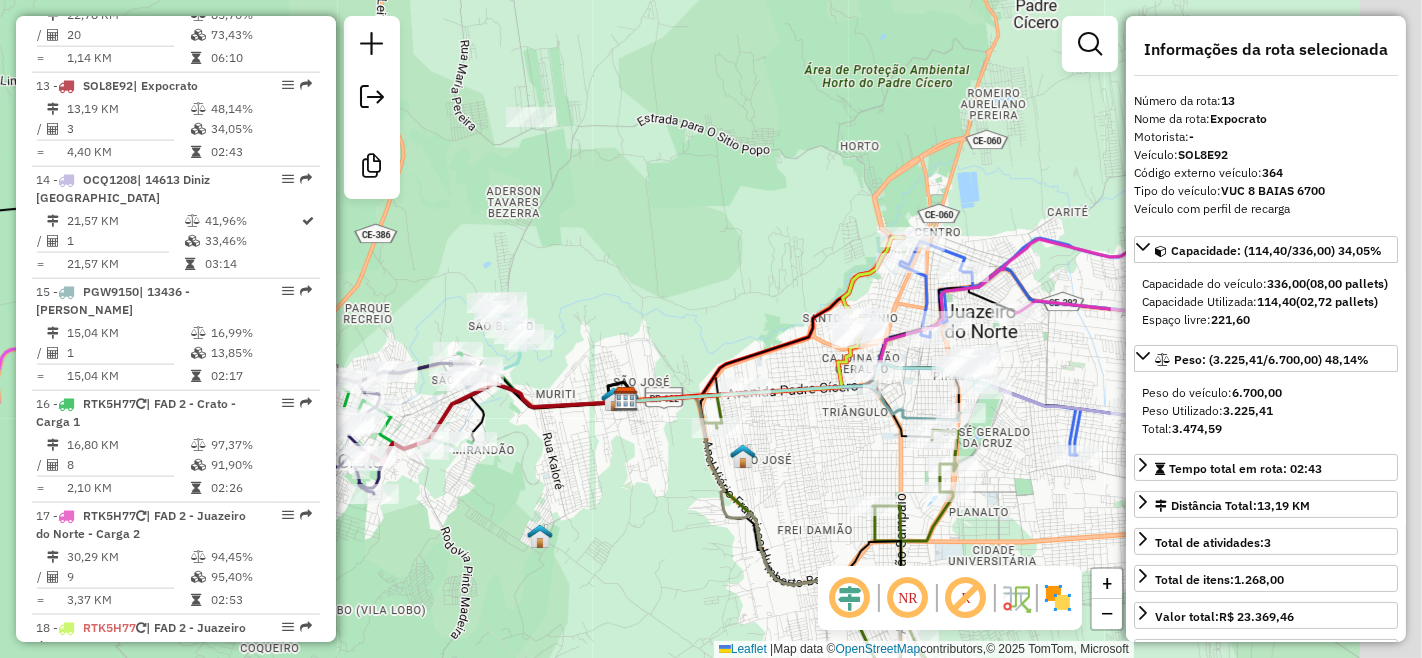 drag, startPoint x: 916, startPoint y: 351, endPoint x: 658, endPoint y: 331, distance: 258.77405 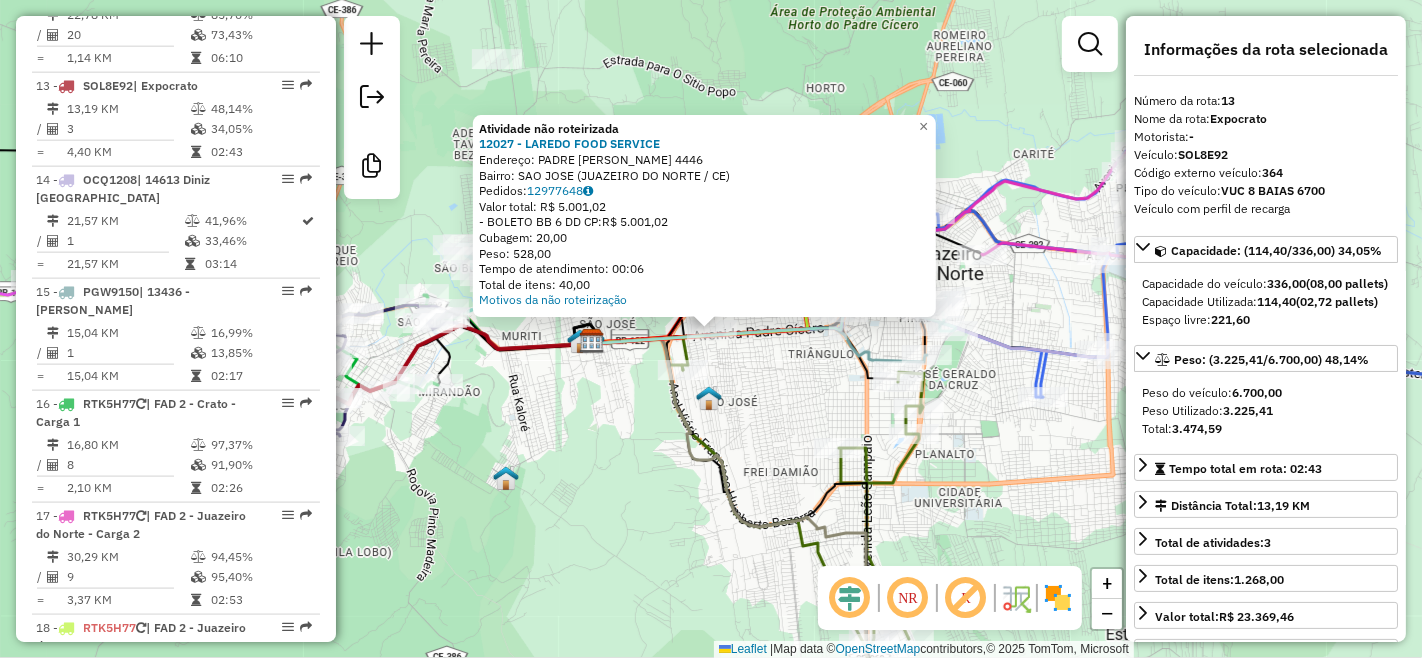 click on "Atividade não roteirizada 12027 - LAREDO FOOD SERVICE  Endereço:  PADRE [PERSON_NAME] 4446   Bairro: [GEOGRAPHIC_DATA] (JUAZEIRO DO NORTE / CE)   Pedidos:  12977648   Valor total: R$ 5.001,02   - BOLETO BB 6 DD CP:  R$ 5.001,02   Cubagem: 20,00   Peso: 528,00   Tempo de atendimento: 00:06   Total de itens: 40,00  Motivos da não roteirização × Janela de atendimento Grade de atendimento Capacidade Transportadoras Veículos Cliente Pedidos  Rotas Selecione os dias de semana para filtrar as janelas de atendimento  Seg   Ter   Qua   Qui   Sex   Sáb   Dom  Informe o período da janela de atendimento: De: Até:  Filtrar exatamente a janela do cliente  Considerar janela de atendimento padrão  Selecione os dias de semana para filtrar as grades de atendimento  Seg   Ter   Qua   Qui   Sex   Sáb   Dom   Considerar clientes sem dia de atendimento cadastrado  Clientes fora do dia de atendimento selecionado Filtrar as atividades entre os valores definidos abaixo:  Peso mínimo:   Peso máximo:   Cubagem mínima:   De:   Até:  De:" 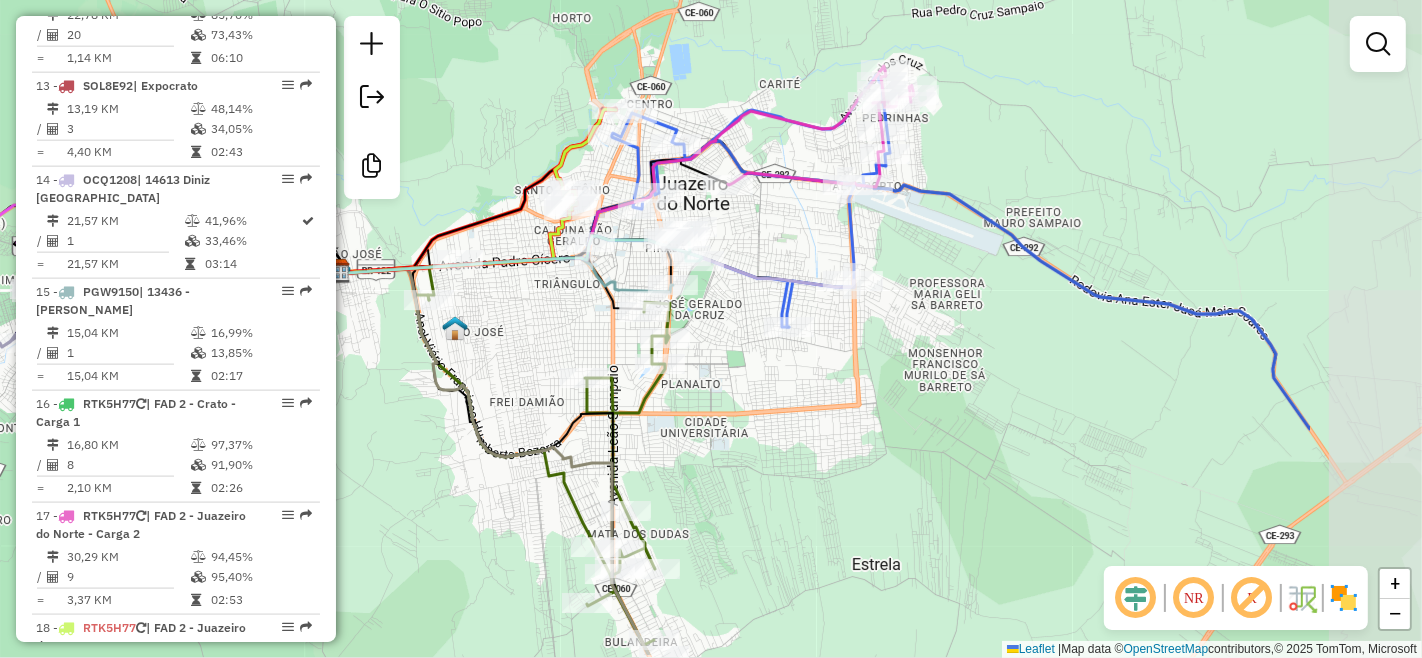 drag, startPoint x: 960, startPoint y: 494, endPoint x: 706, endPoint y: 424, distance: 263.46918 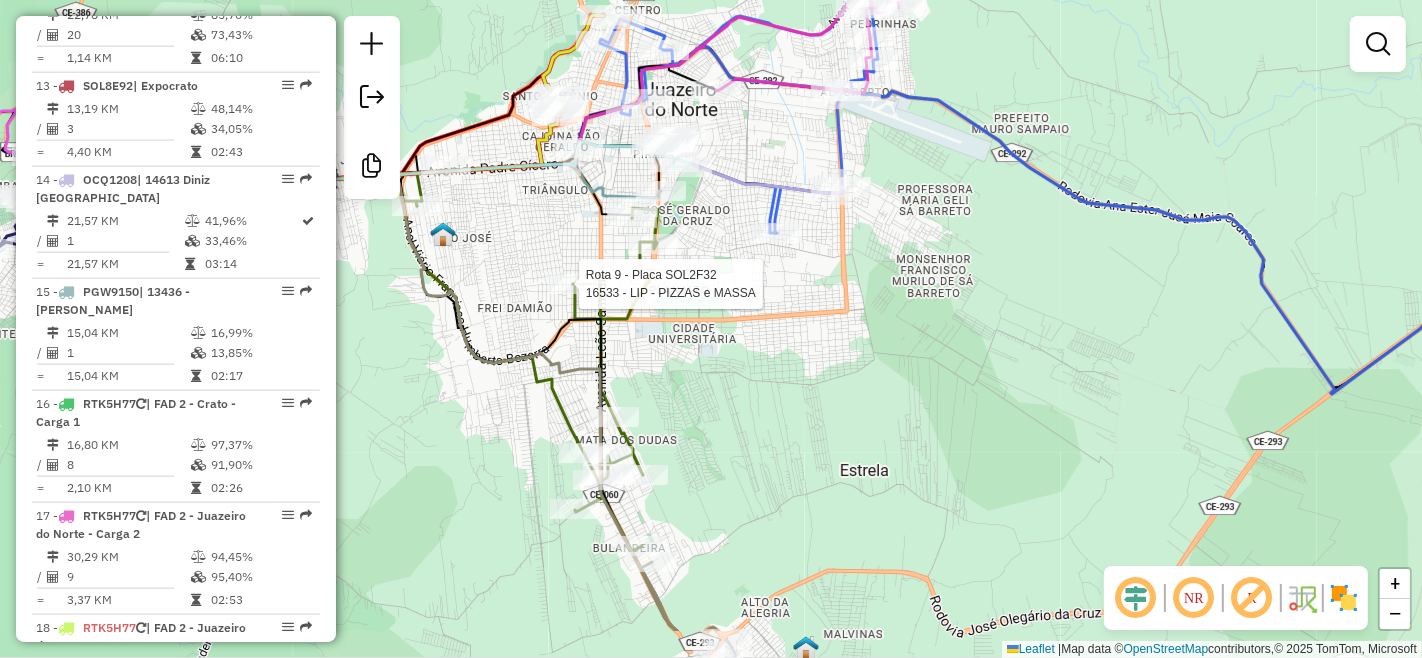 drag, startPoint x: 710, startPoint y: 531, endPoint x: 697, endPoint y: 431, distance: 100.84146 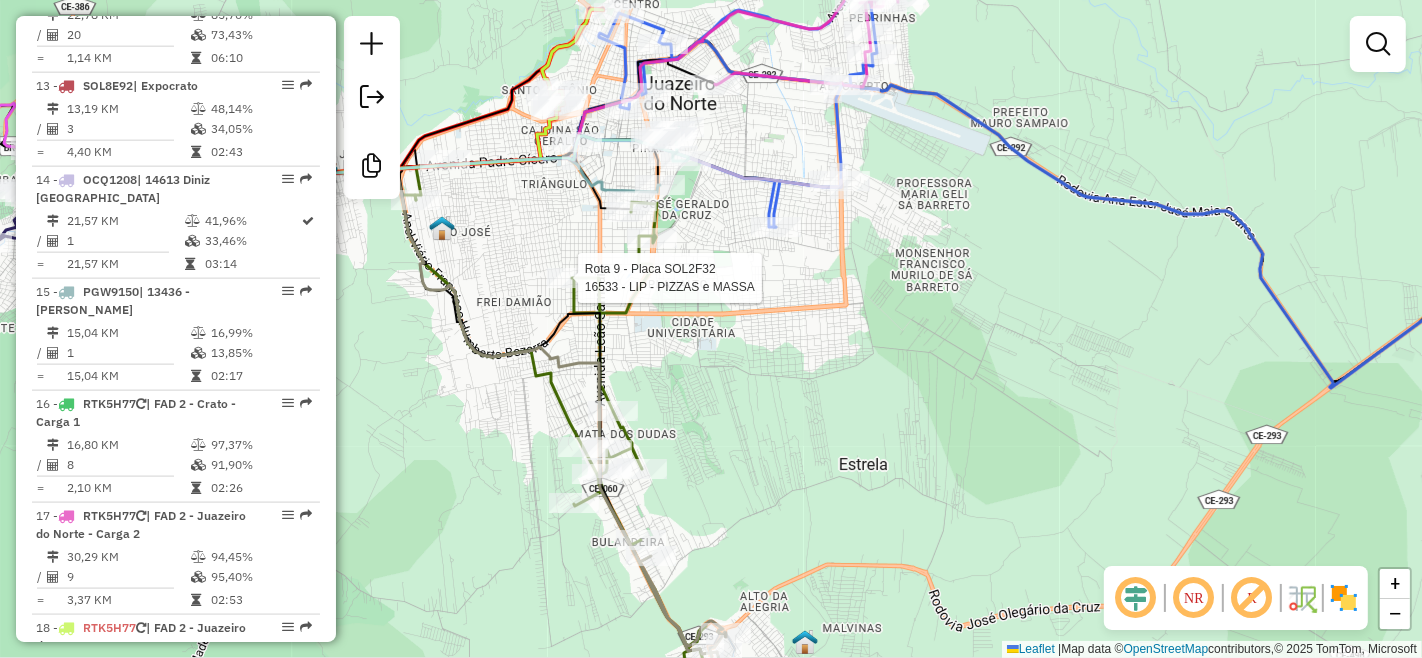 select on "**********" 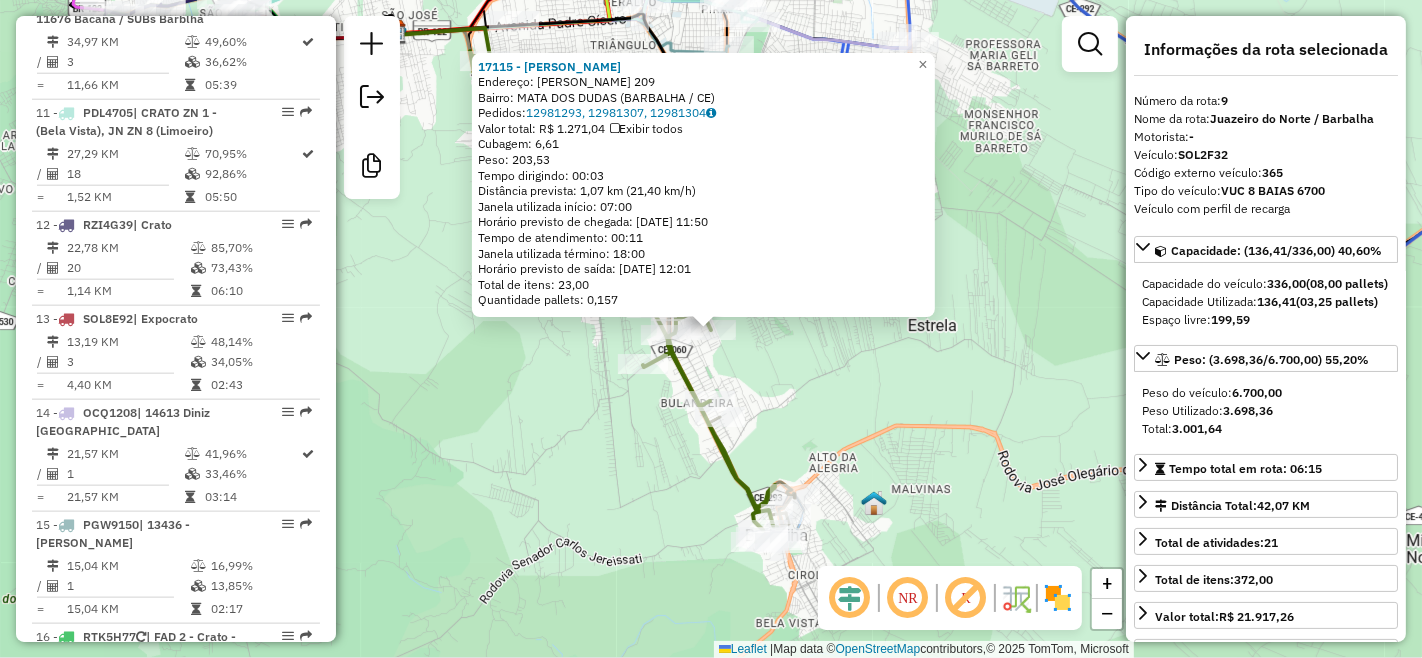 scroll, scrollTop: 1707, scrollLeft: 0, axis: vertical 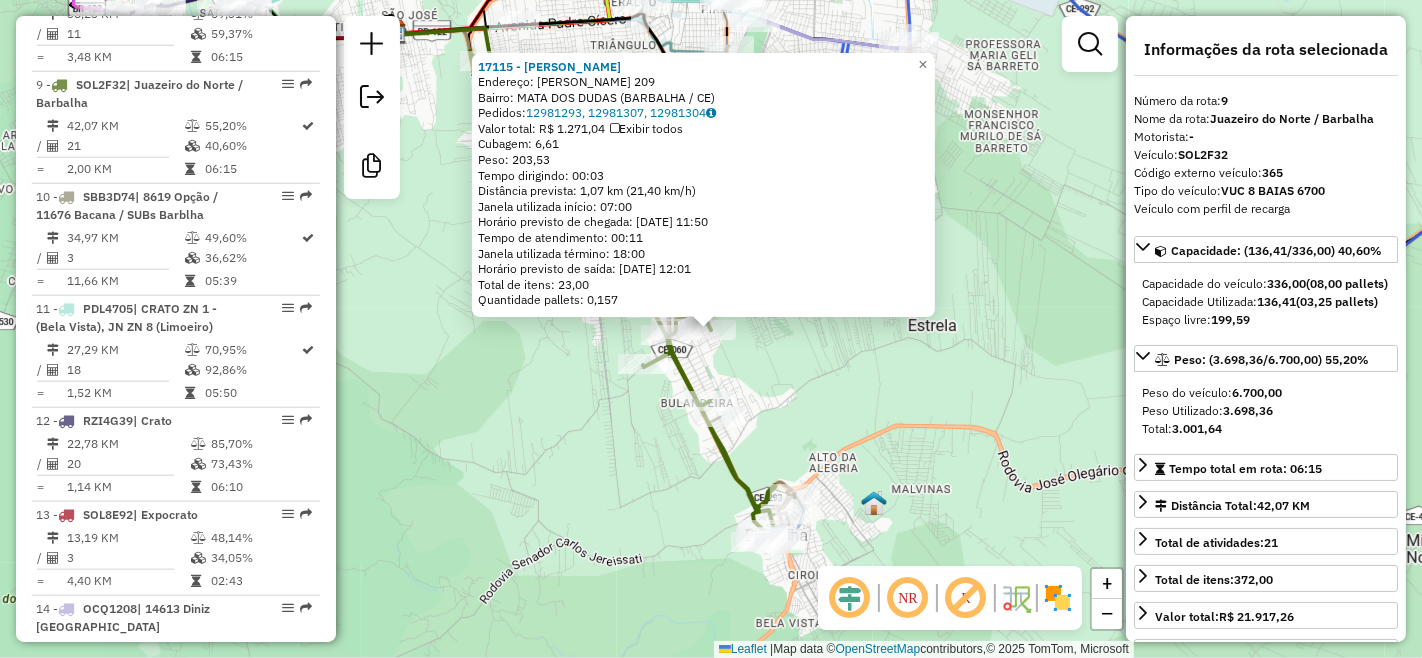 click on "17115 - [PERSON_NAME]:  [PERSON_NAME] 209   Bairro: MATA DOS DUDAS (BARBALHA / CE)   Pedidos:  12981293, 12981307, 12981304   Valor total: R$ 1.271,04   Exibir todos   Cubagem: 6,61  Peso: 203,53  Tempo dirigindo: 00:03   Distância prevista: 1,07 km (21,40 km/h)   [GEOGRAPHIC_DATA] utilizada início: 07:00   Horário previsto de chegada: [DATE] 11:50   Tempo de atendimento: 00:11   Janela utilizada término: 18:00   Horário previsto de saída: [DATE] 12:01   Total de itens: 23,00   Quantidade pallets: 0,157  × Janela de atendimento Grade de atendimento Capacidade Transportadoras Veículos Cliente Pedidos  Rotas Selecione os dias de semana para filtrar as janelas de atendimento  Seg   Ter   Qua   Qui   Sex   Sáb   Dom  Informe o período da janela de atendimento: De: Até:  Filtrar exatamente a janela do cliente  Considerar janela de atendimento padrão  Selecione os dias de semana para filtrar as grades de atendimento  Seg   Ter   Qua   Qui   Sex   Sáb   Dom   Peso mínimo:   De:  De:" 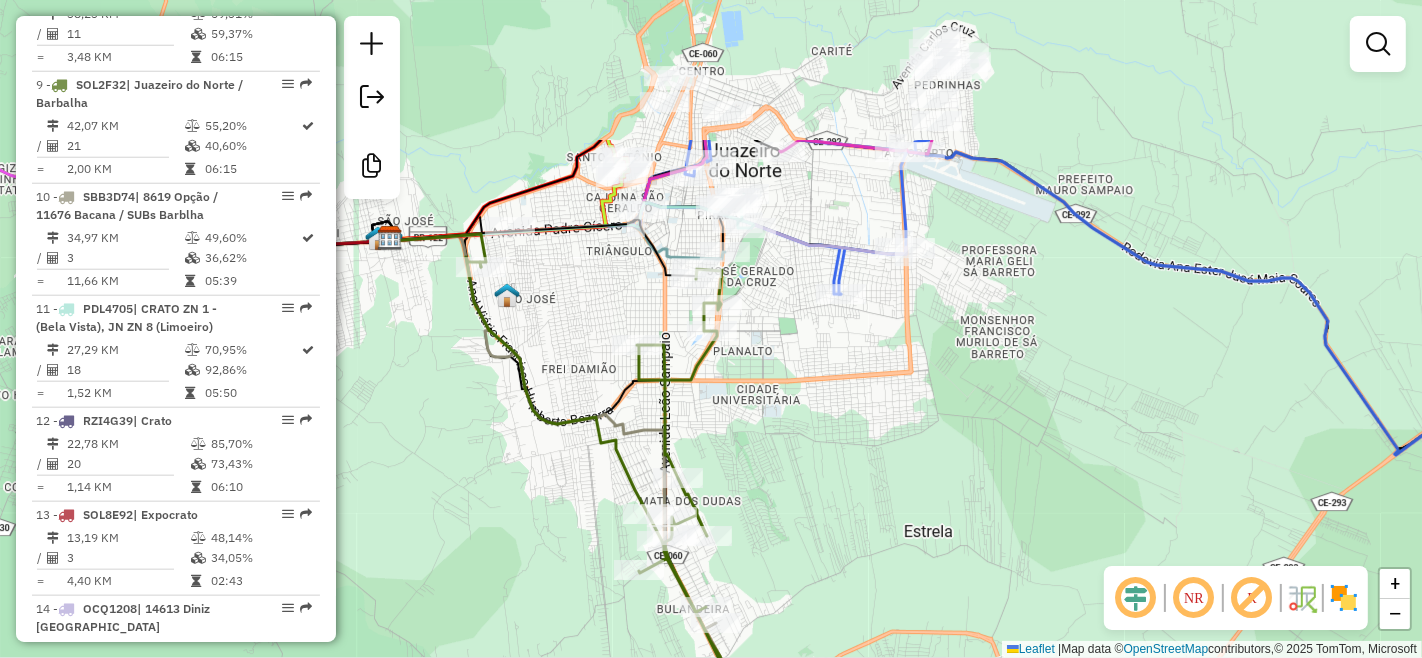drag, startPoint x: 865, startPoint y: 380, endPoint x: 860, endPoint y: 586, distance: 206.06067 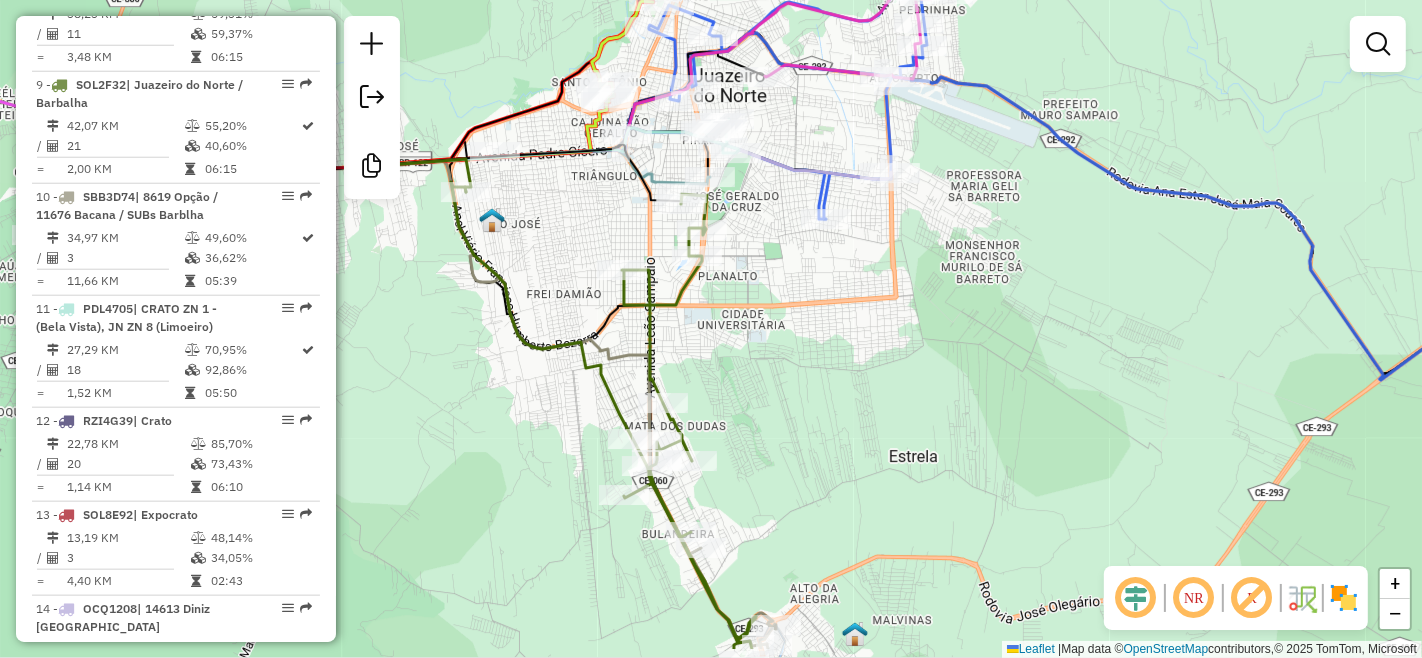 drag, startPoint x: 710, startPoint y: 520, endPoint x: 720, endPoint y: 572, distance: 52.95281 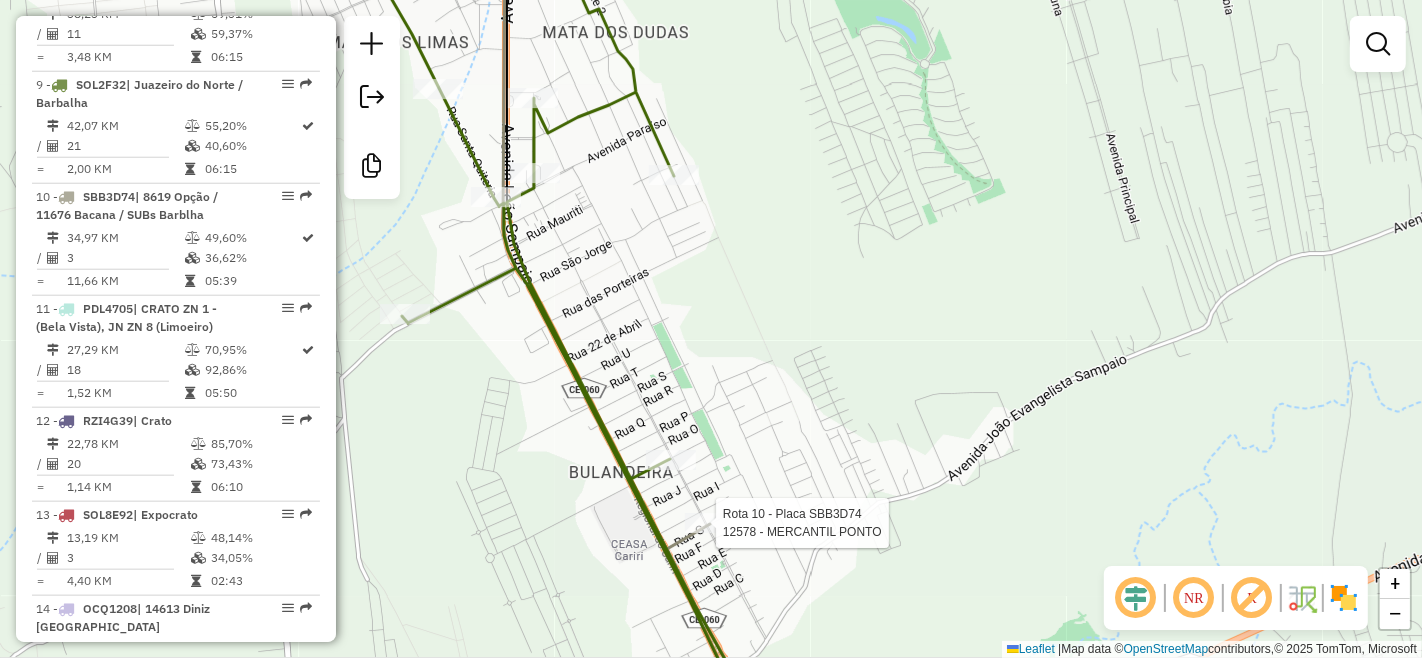 select on "**********" 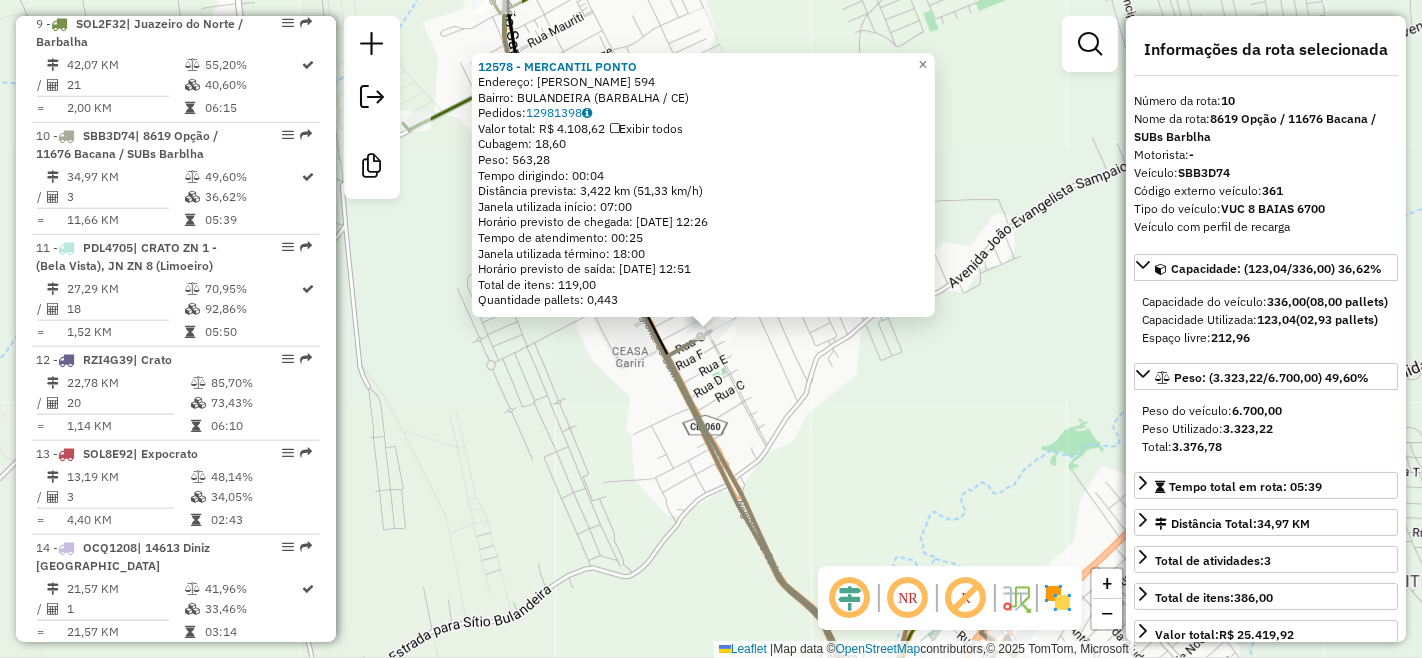 scroll, scrollTop: 1820, scrollLeft: 0, axis: vertical 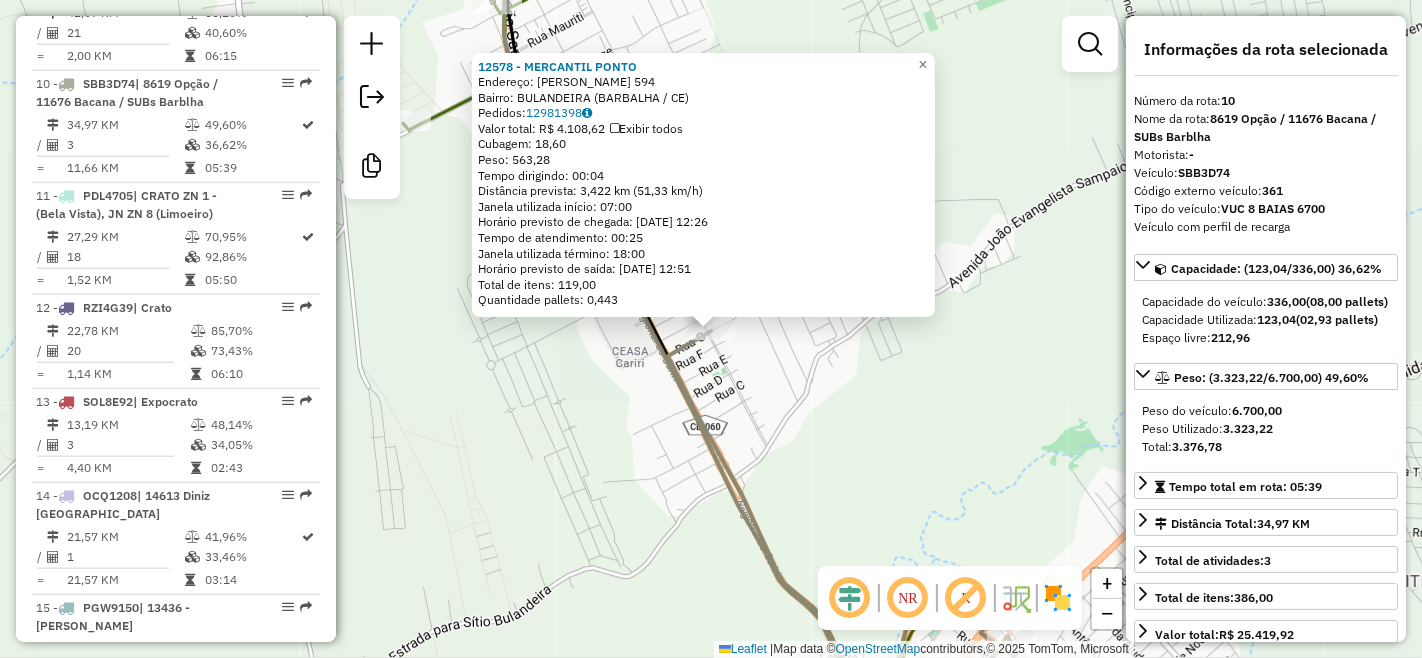 click on "12578 - MERCANTIL PONTO  Endereço:  [PERSON_NAME] 594   Bairro: BULANDEIRA (BARBALHA / CE)   Pedidos:  12981398   Valor total: R$ 4.108,62   Exibir todos   Cubagem: 18,60  Peso: 563,28  Tempo dirigindo: 00:04   Distância prevista: 3,422 km (51,33 km/h)   [GEOGRAPHIC_DATA] utilizada início: 07:00   Horário previsto de chegada: [DATE] 12:26   Tempo de atendimento: 00:25   Janela utilizada término: 18:00   Horário previsto de saída: [DATE] 12:51   Total de itens: 119,00   Quantidade pallets: 0,443  × Janela de atendimento Grade de atendimento Capacidade Transportadoras Veículos Cliente Pedidos  Rotas Selecione os dias de semana para filtrar as janelas de atendimento  Seg   Ter   Qua   Qui   Sex   Sáb   Dom  Informe o período da janela de atendimento: De: Até:  Filtrar exatamente a janela do cliente  Considerar janela de atendimento padrão  Selecione os dias de semana para filtrar as grades de atendimento  Seg   Ter   Qua   Qui   Sex   Sáb   Dom   Considerar clientes sem dia de atendimento cadastrado +" 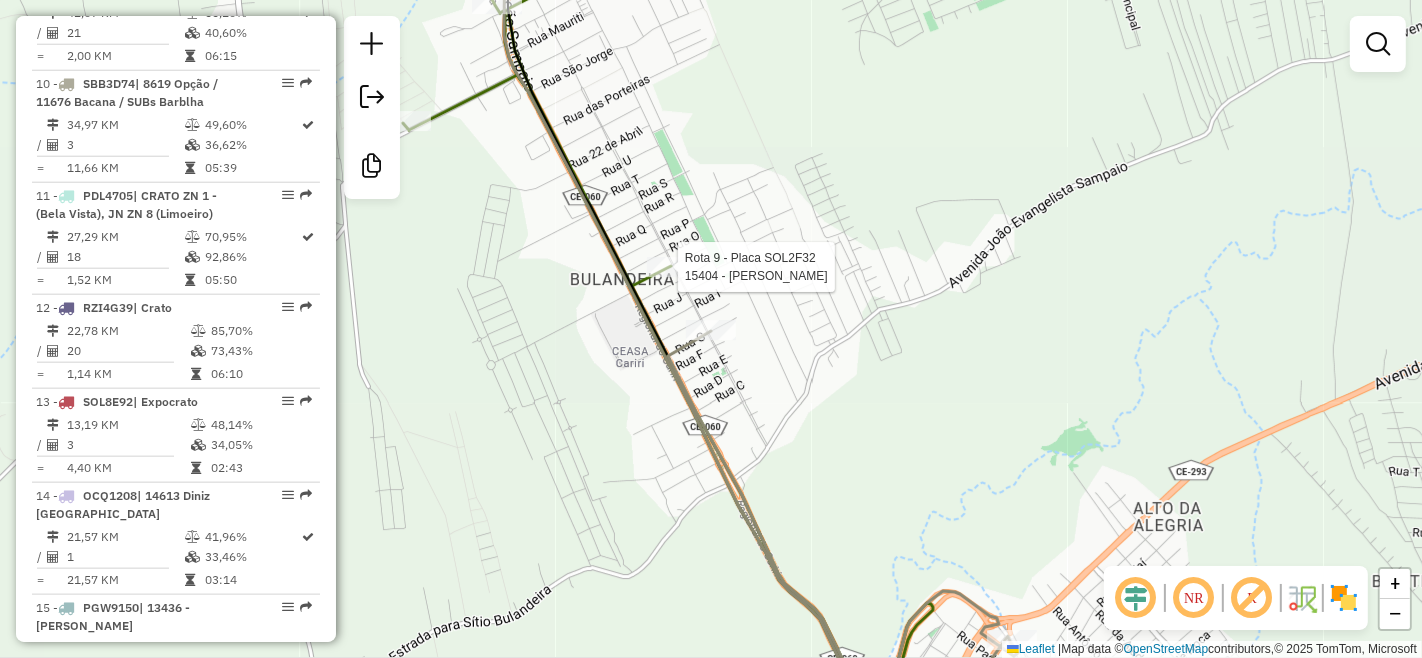 click 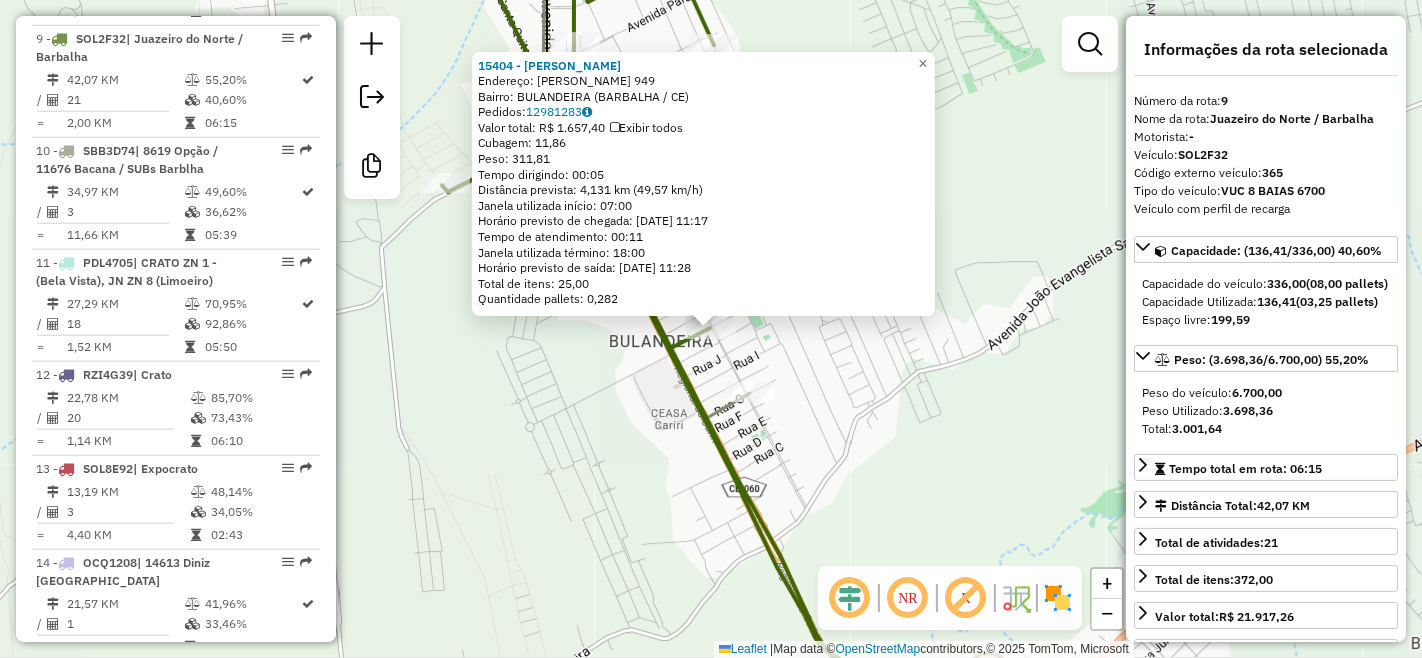 scroll, scrollTop: 1707, scrollLeft: 0, axis: vertical 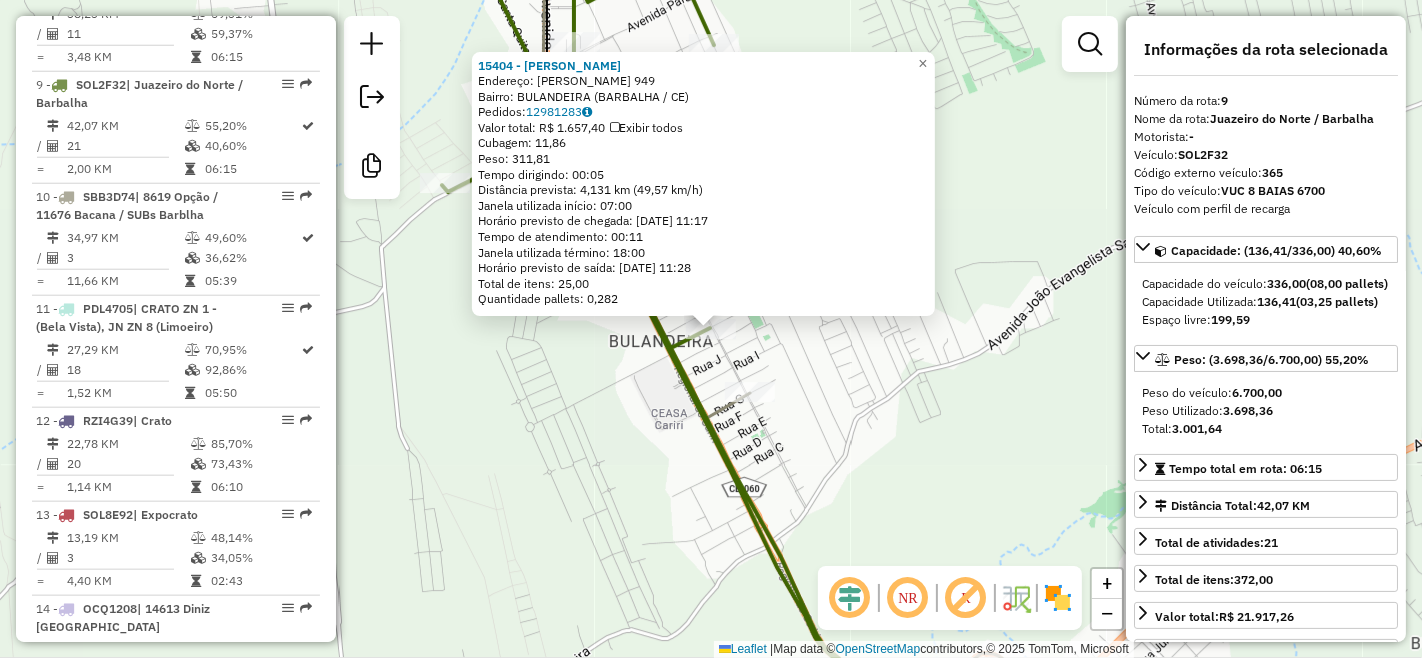click on "15404 - [PERSON_NAME]:  [PERSON_NAME] 949   Bairro: BULANDEIRA (BARBALHA / CE)   Pedidos:  12981283   Valor total: R$ 1.657,40   Exibir todos   Cubagem: 11,86  Peso: 311,81  Tempo dirigindo: 00:05   Distância prevista: 4,131 km (49,57 km/h)   [GEOGRAPHIC_DATA] utilizada início: 07:00   Horário previsto de chegada: [DATE] 11:17   Tempo de atendimento: 00:11   Janela utilizada término: 18:00   Horário previsto de saída: [DATE] 11:28   Total de itens: 25,00   Quantidade pallets: 0,282  × Janela de atendimento Grade de atendimento Capacidade Transportadoras Veículos Cliente Pedidos  Rotas Selecione os dias de semana para filtrar as janelas de atendimento  Seg   Ter   Qua   Qui   Sex   Sáb   Dom  Informe o período da janela de atendimento: De: Até:  Filtrar exatamente a janela do cliente  Considerar janela de atendimento padrão  Selecione os dias de semana para filtrar as grades de atendimento  Seg   Ter   Qua   Qui   Sex   Sáb   Dom   Clientes fora do dia de atendimento selecionado De:" 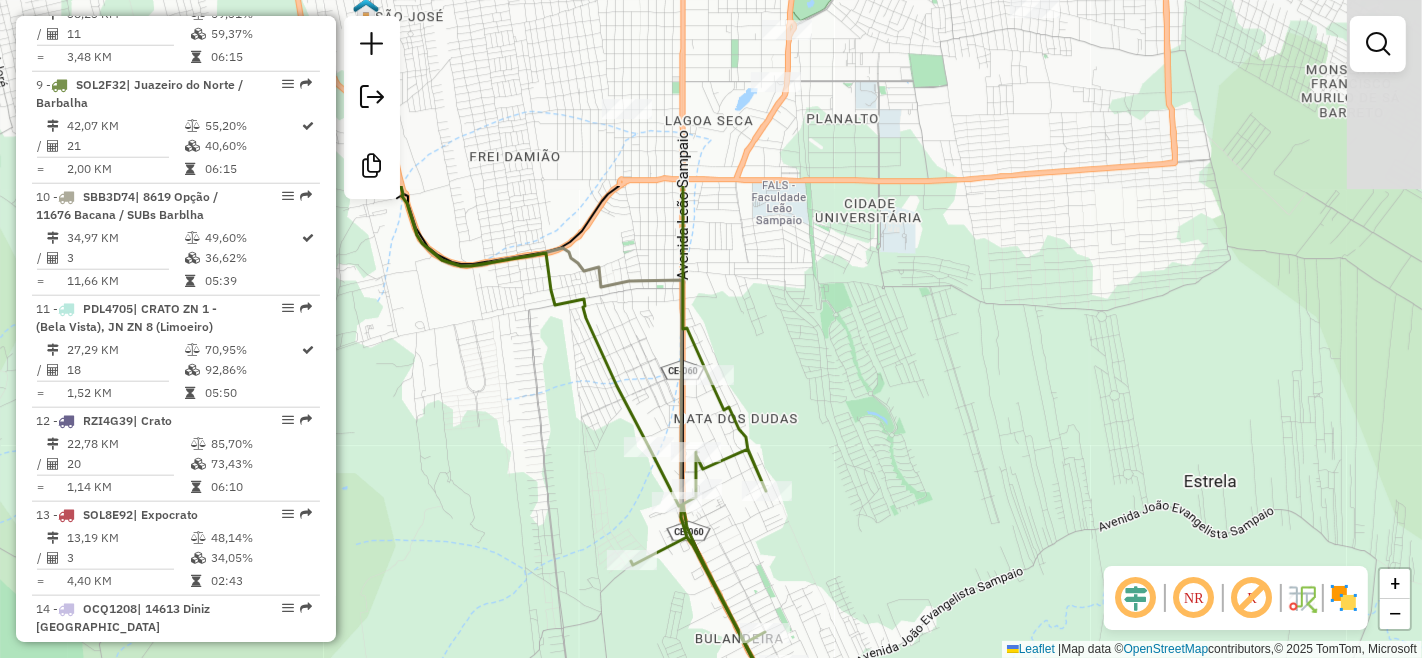 drag, startPoint x: 844, startPoint y: 233, endPoint x: 837, endPoint y: 483, distance: 250.09798 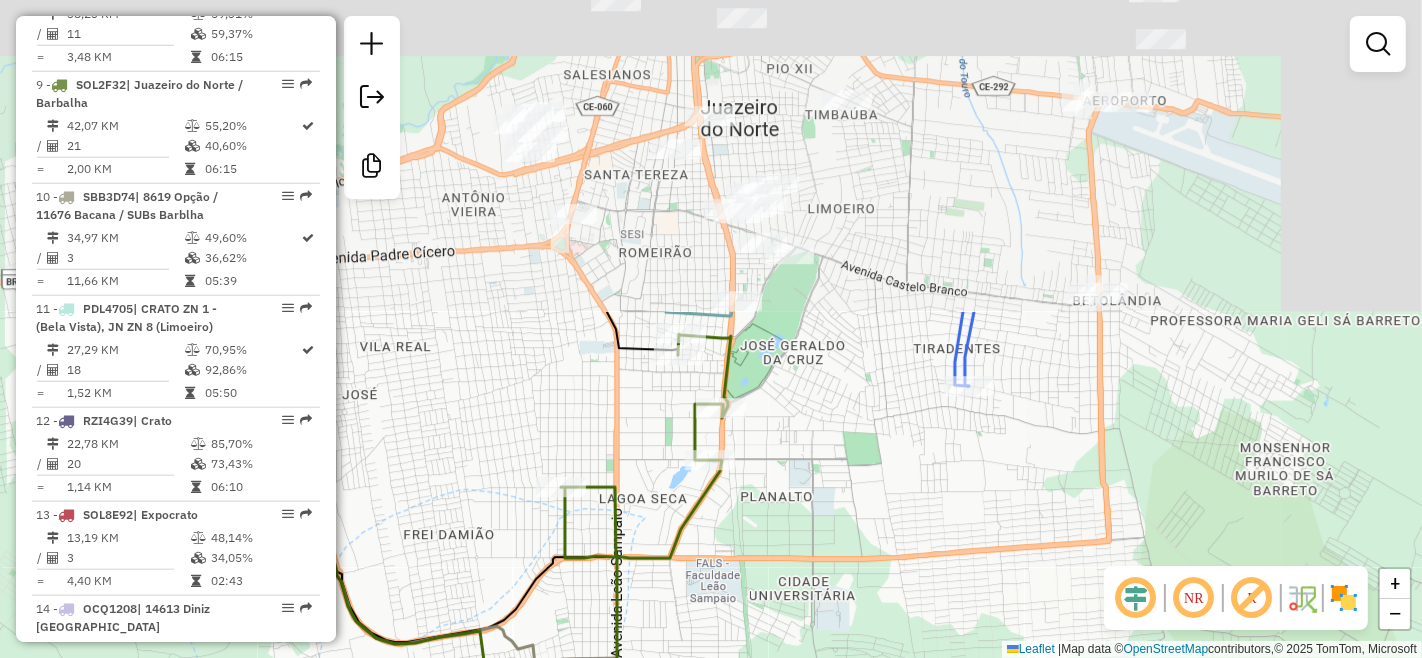 drag, startPoint x: 866, startPoint y: 225, endPoint x: 796, endPoint y: 646, distance: 426.77982 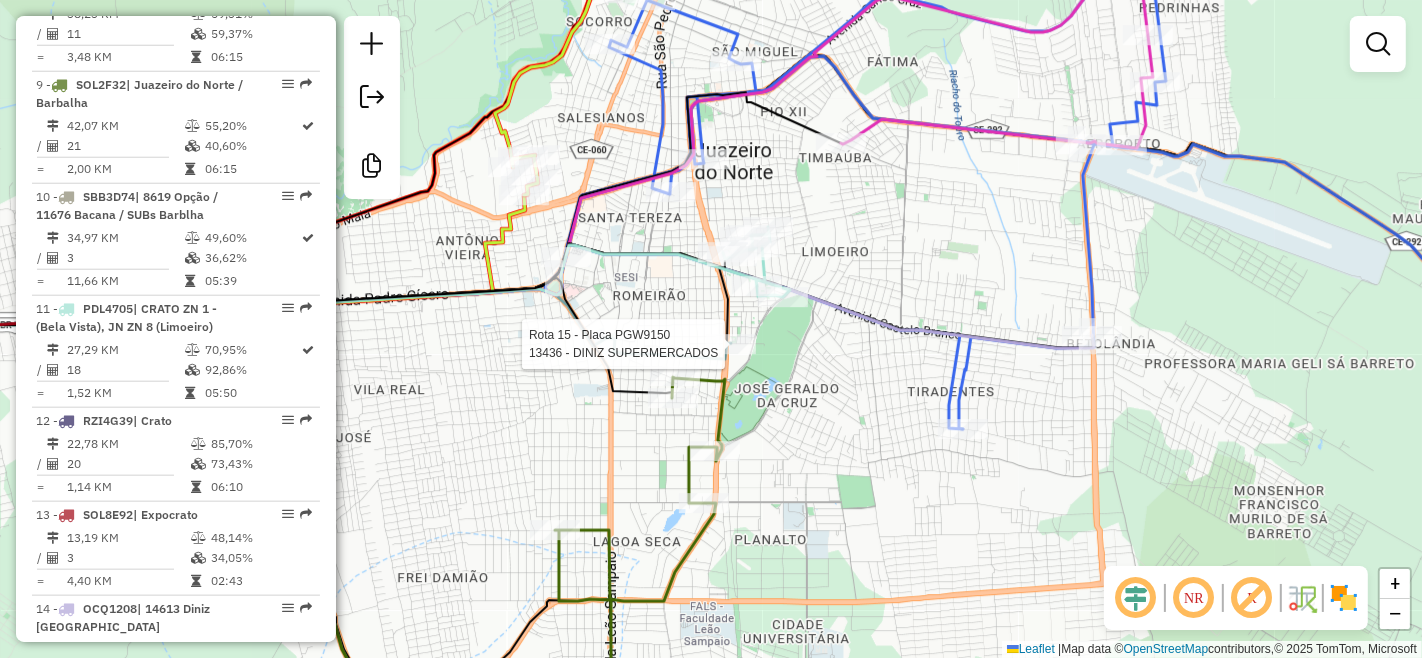 select on "**********" 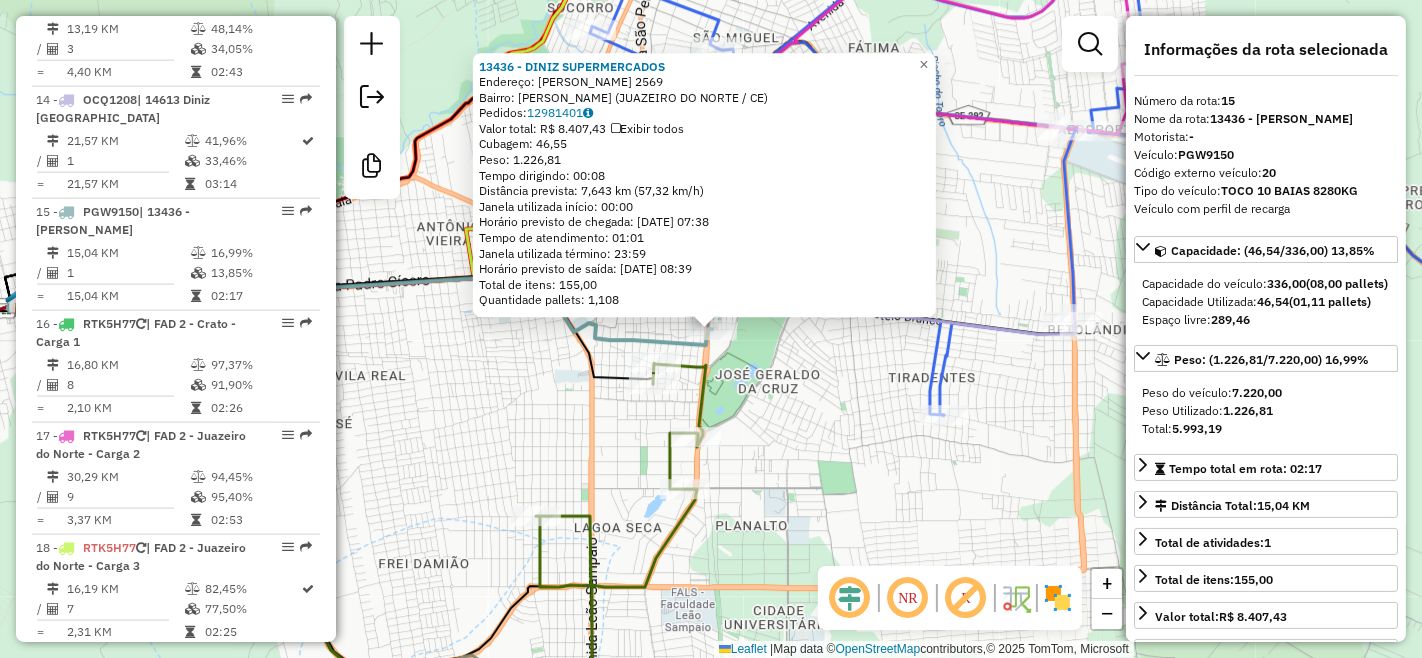 scroll, scrollTop: 2343, scrollLeft: 0, axis: vertical 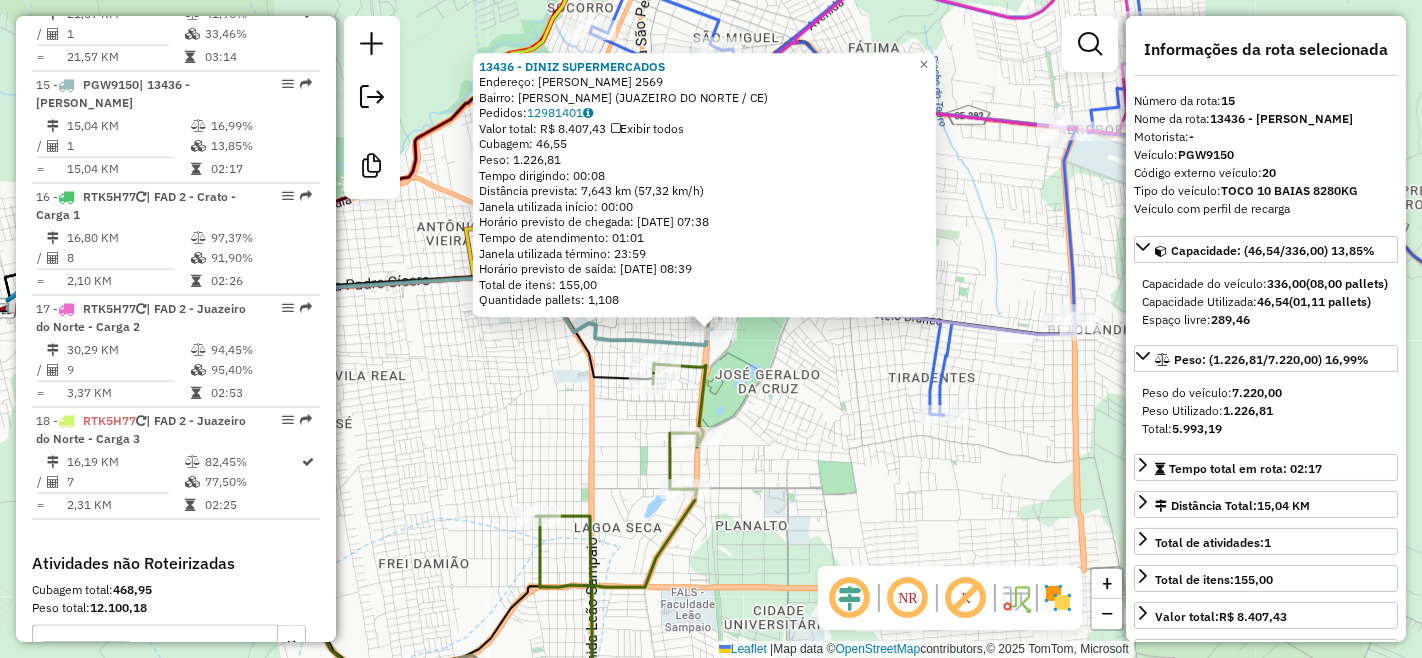 click on "13436 - DINIZ SUPERMERCADOS  Endereço:  [PERSON_NAME] DE ALENCAR 2569   Bairro: [PERSON_NAME] ([GEOGRAPHIC_DATA] / CE)   Pedidos:  12981401   Valor total: R$ 8.407,43   Exibir todos   Cubagem: 46,55  Peso: 1.226,81  Tempo dirigindo: 00:08   Distância prevista: 7,643 km (57,32 km/h)   [GEOGRAPHIC_DATA] utilizada início: 00:00   Horário previsto de chegada: [DATE] 07:38   Tempo de atendimento: 01:01   Janela utilizada término: 23:59   Horário previsto de saída: [DATE] 08:39   Total de itens: 155,00   Quantidade pallets: 1,108  × Janela de atendimento Grade de atendimento Capacidade Transportadoras Veículos Cliente Pedidos  Rotas Selecione os dias de semana para filtrar as janelas de atendimento  Seg   Ter   Qua   Qui   Sex   Sáb   Dom  Informe o período da janela de atendimento: De: Até:  Filtrar exatamente a janela do cliente  Considerar janela de atendimento padrão  Selecione os dias de semana para filtrar as grades de atendimento  Seg   Ter   Qua   Qui   Sex   Sáb   Dom   Peso mínimo:  De:" 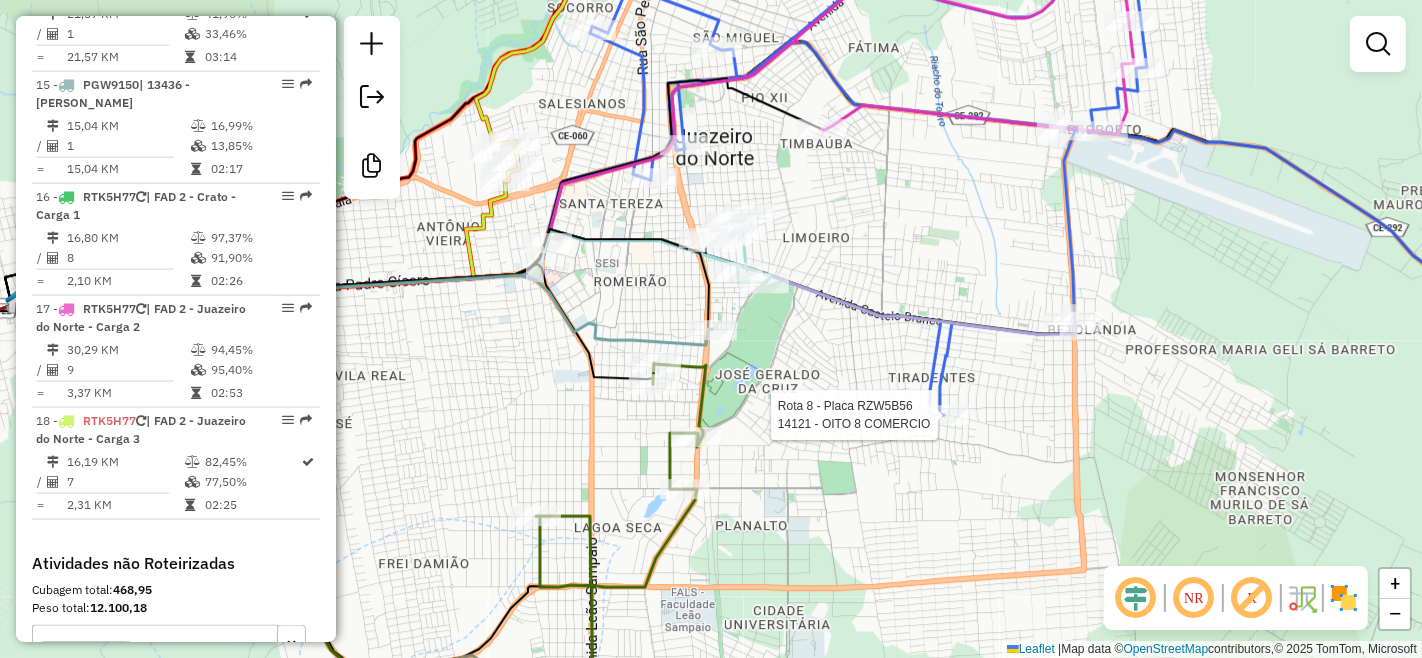 select on "**********" 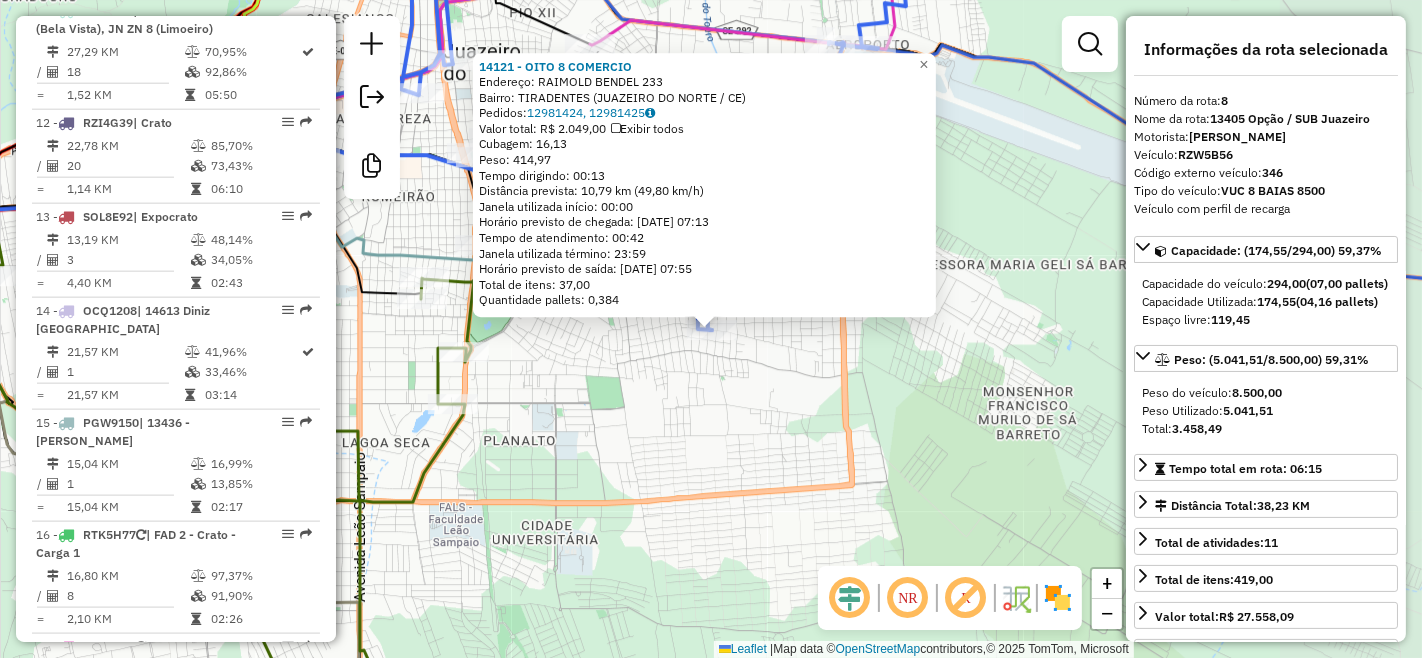 scroll, scrollTop: 1595, scrollLeft: 0, axis: vertical 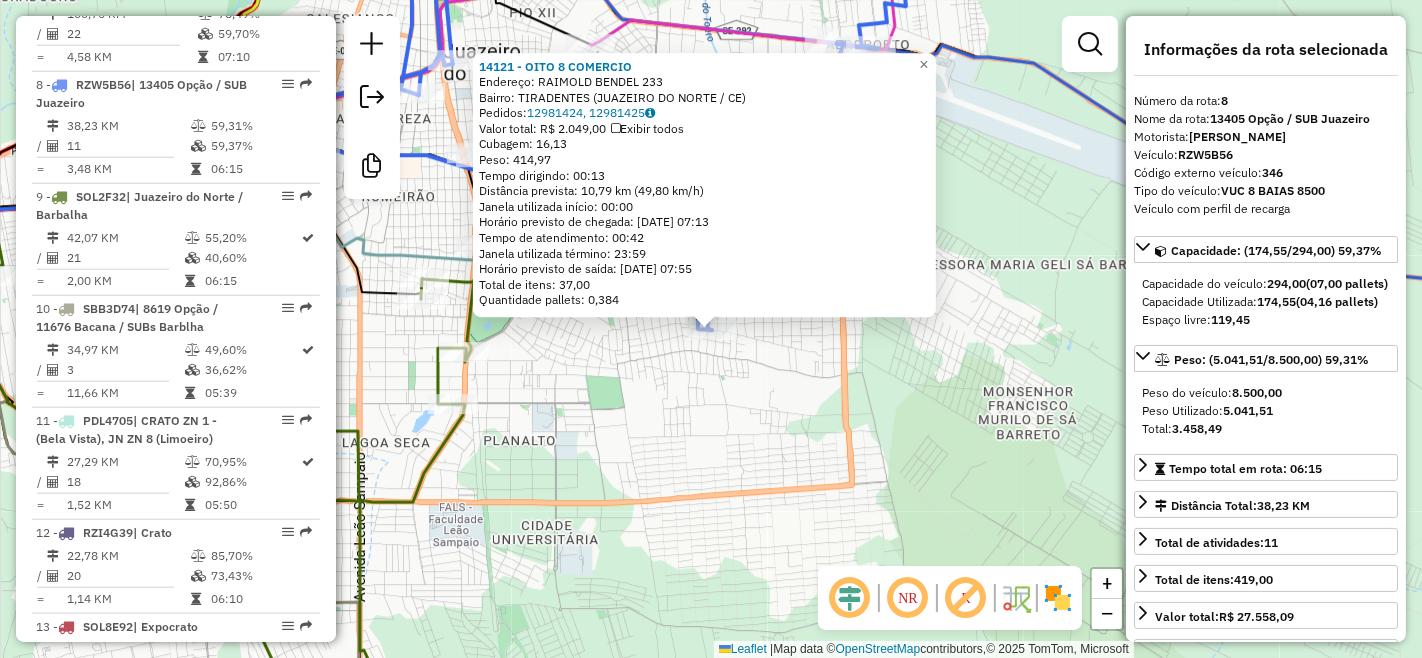 click on "14121 - OITO 8 COMERCIO  Endereço:  RAIMOLD BENDEL 233   Bairro: TIRADENTES ([GEOGRAPHIC_DATA] / CE)   Pedidos:  12981424, 12981425   Valor total: R$ 2.049,00   Exibir todos   Cubagem: 16,13  Peso: 414,97  Tempo dirigindo: 00:13   Distância prevista: 10,79 km (49,80 km/h)   Janela utilizada início: 00:00   Horário previsto de chegada: [DATE] 07:13   Tempo de atendimento: 00:42   Janela utilizada término: 23:59   Horário previsto de saída: [DATE] 07:55   Total de itens: 37,00   Quantidade pallets: 0,384  × Janela de atendimento Grade de atendimento Capacidade Transportadoras Veículos Cliente Pedidos  Rotas Selecione os dias de semana para filtrar as janelas de atendimento  Seg   Ter   Qua   Qui   Sex   Sáb   Dom  Informe o período da janela de atendimento: De: Até:  Filtrar exatamente a janela do cliente  Considerar janela de atendimento padrão  Selecione os dias de semana para filtrar as grades de atendimento  Seg   Ter   Qua   Qui   Sex   Sáb   Dom   Peso mínimo:   Peso máximo:   De:" 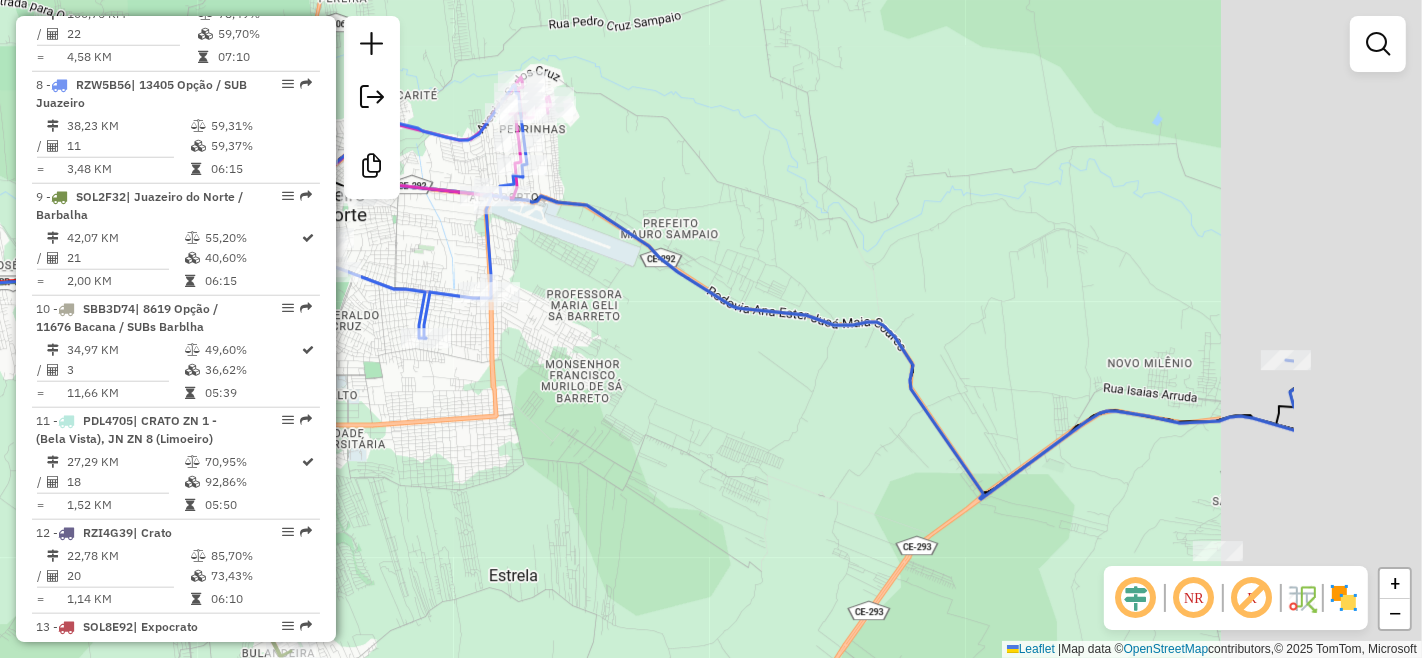 drag, startPoint x: 1153, startPoint y: 462, endPoint x: 880, endPoint y: 421, distance: 276.06158 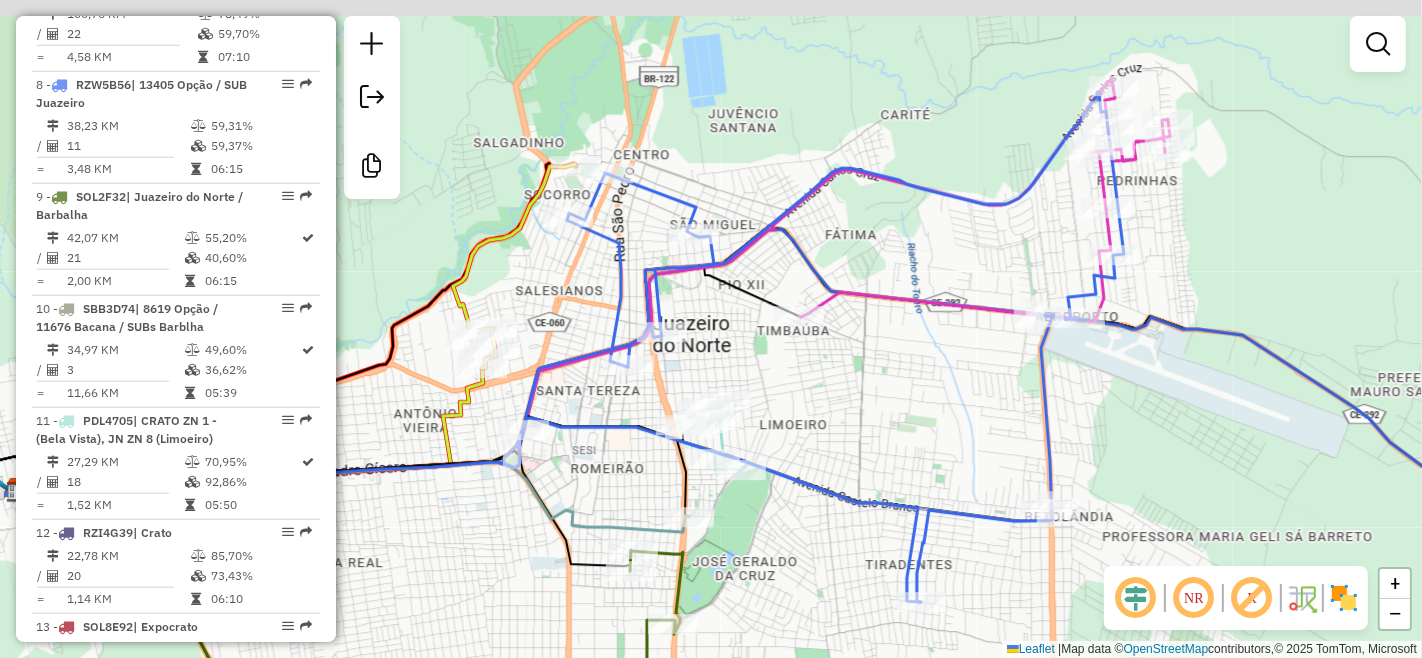 drag, startPoint x: 516, startPoint y: 278, endPoint x: 560, endPoint y: 390, distance: 120.33287 